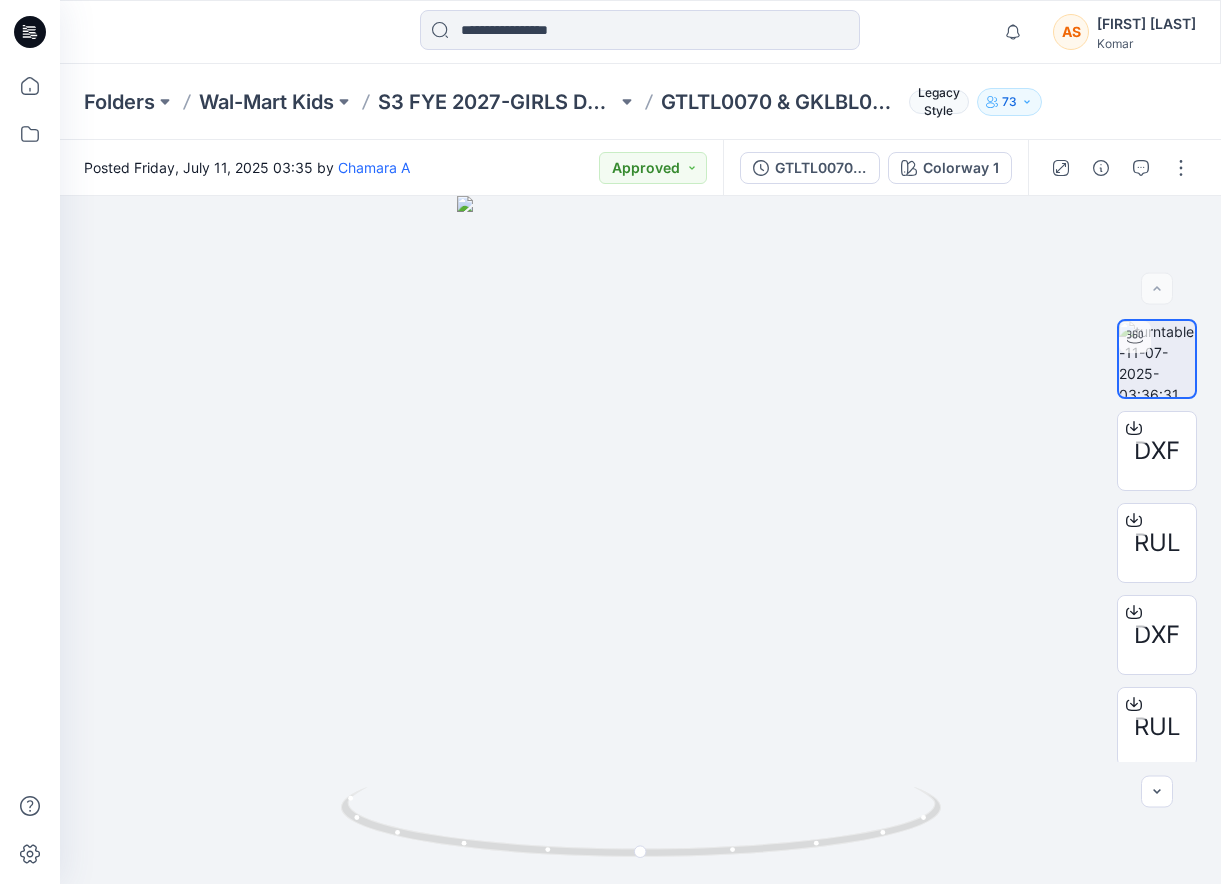 scroll, scrollTop: 0, scrollLeft: 0, axis: both 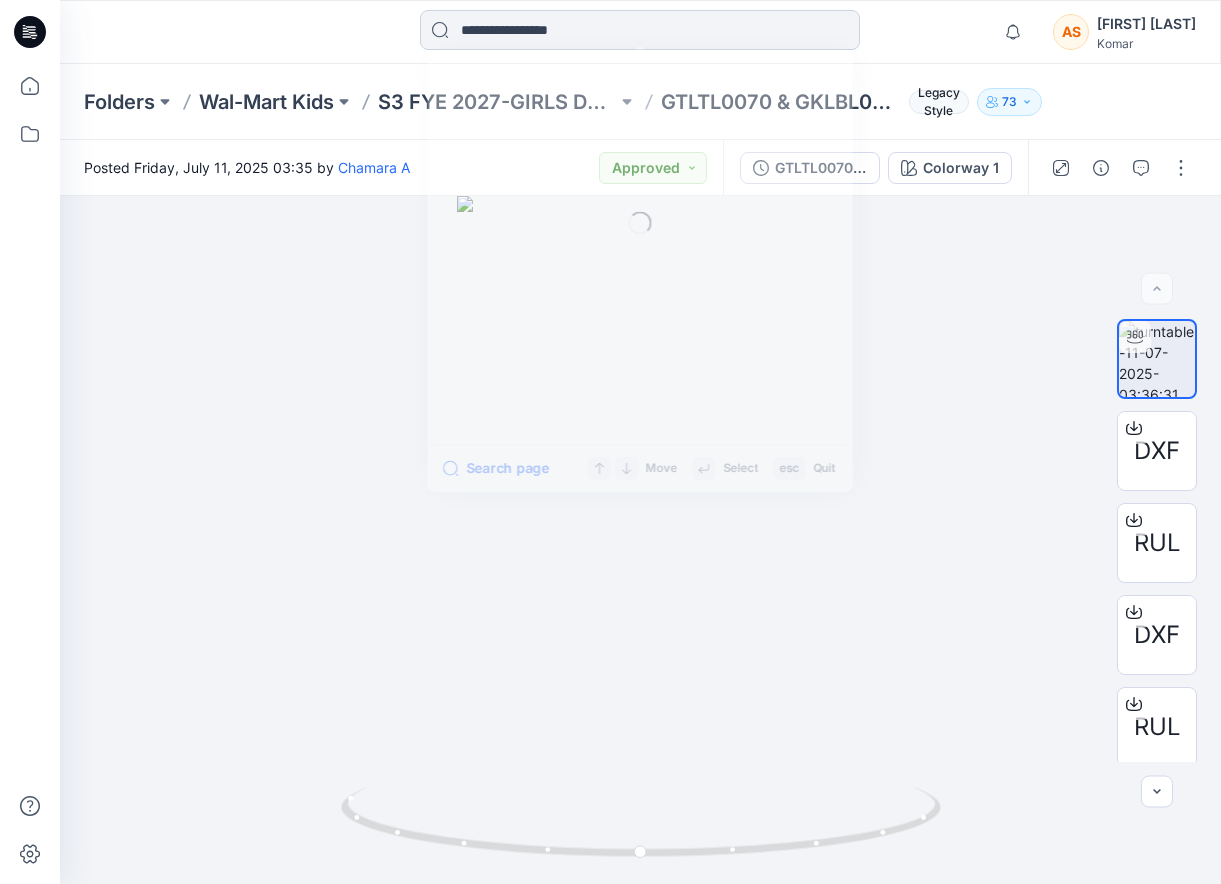 click at bounding box center (640, 30) 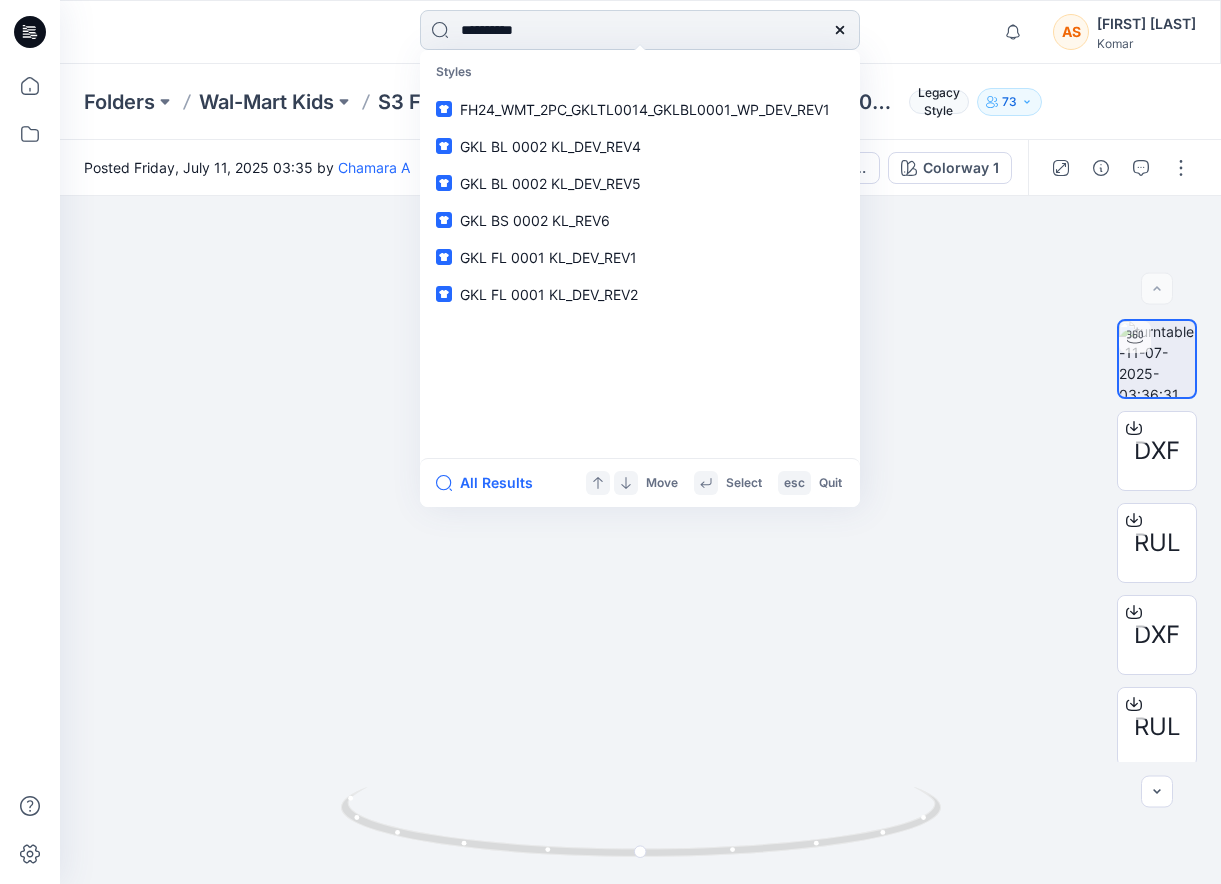 type on "**********" 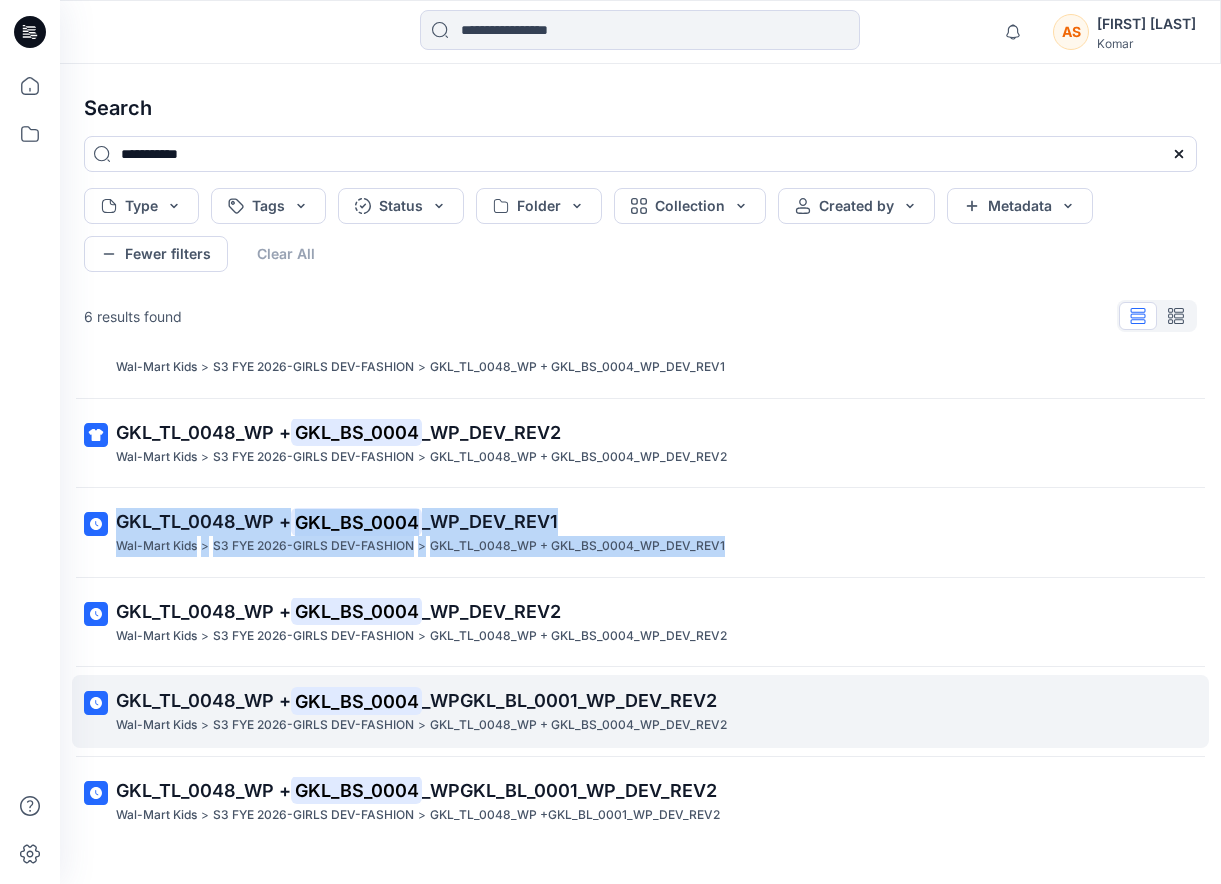 scroll, scrollTop: 77, scrollLeft: 0, axis: vertical 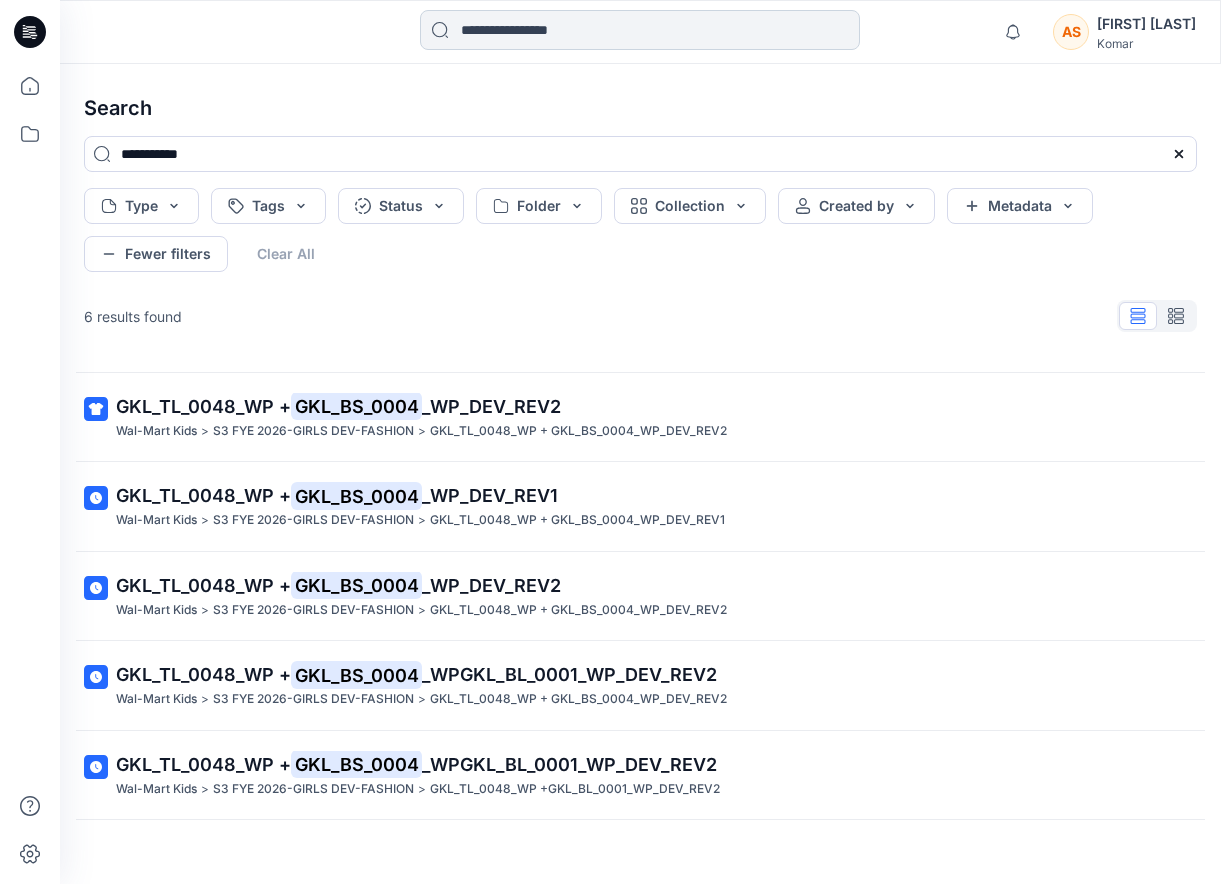 click at bounding box center [640, 30] 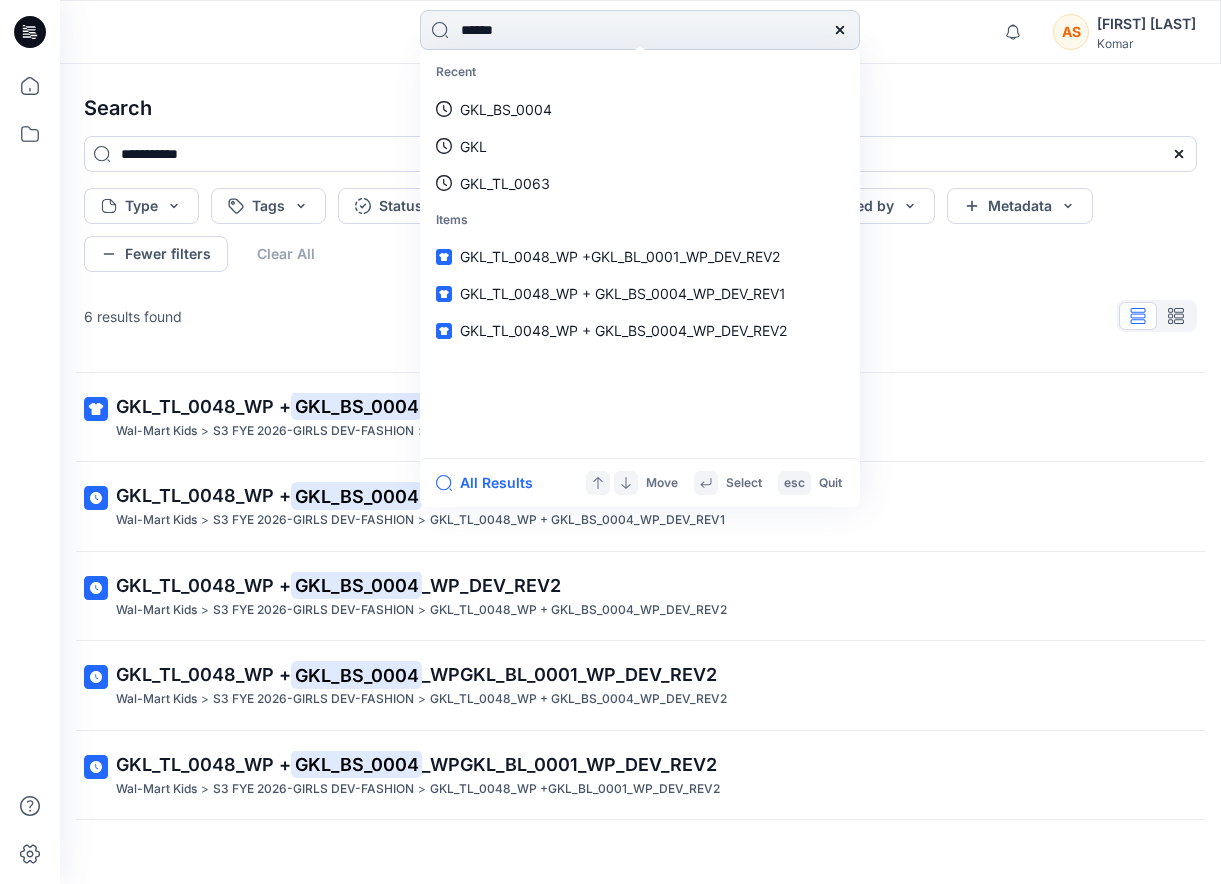 type on "*******" 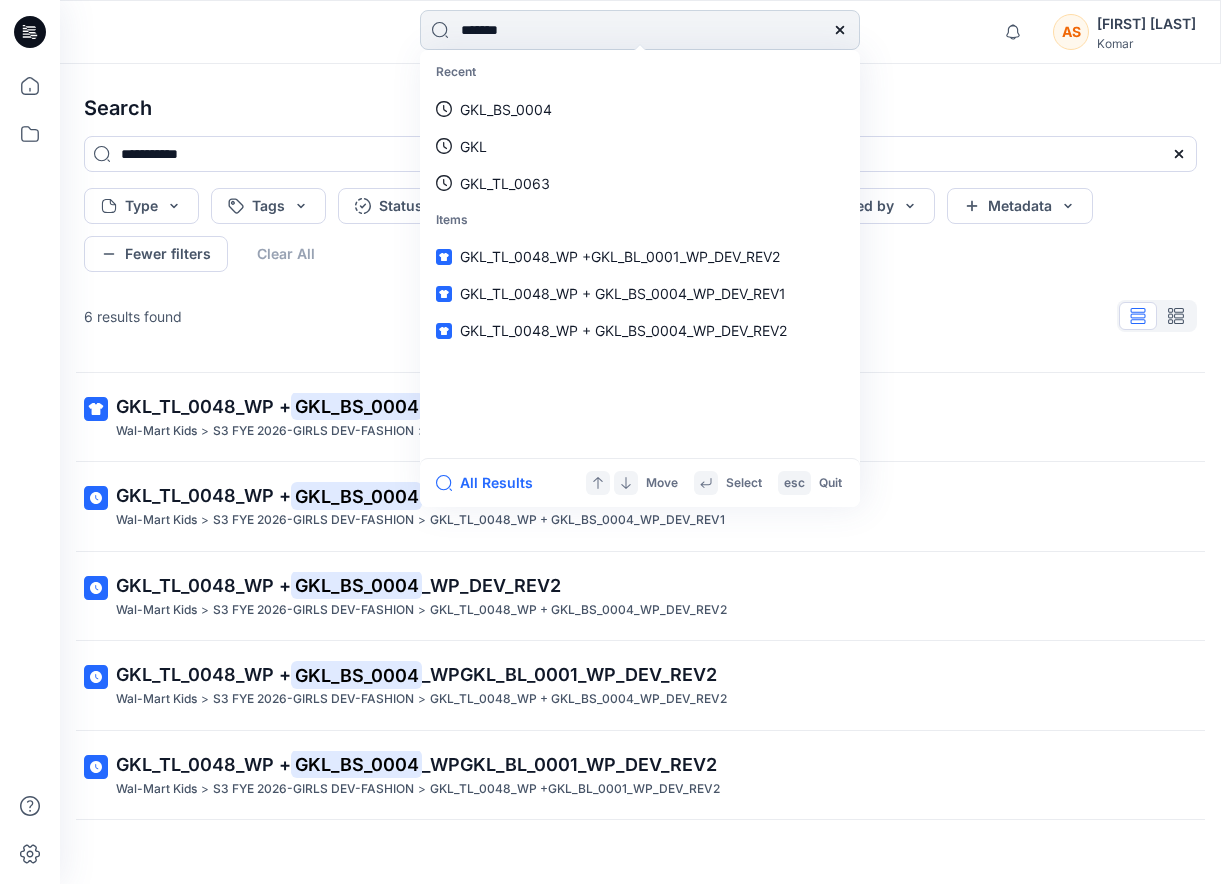 type 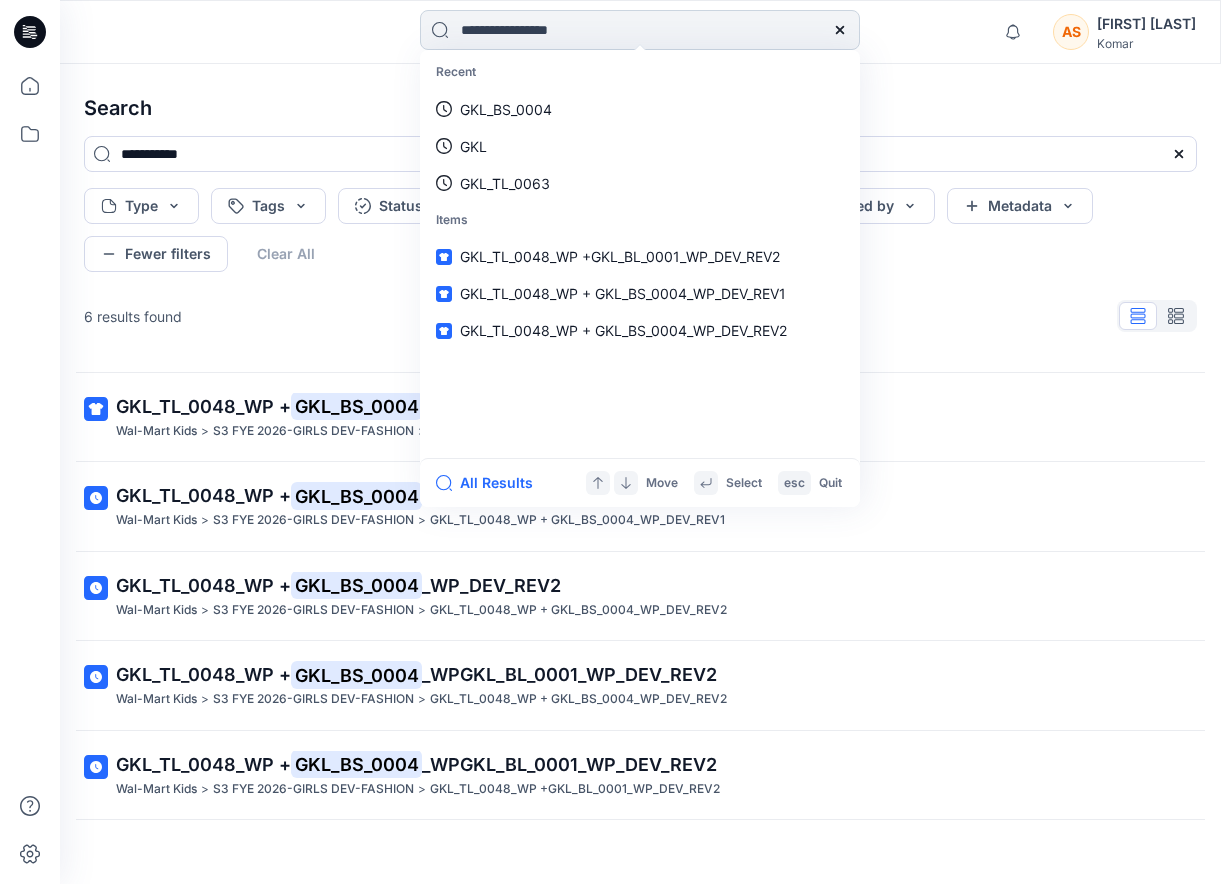 type on "*******" 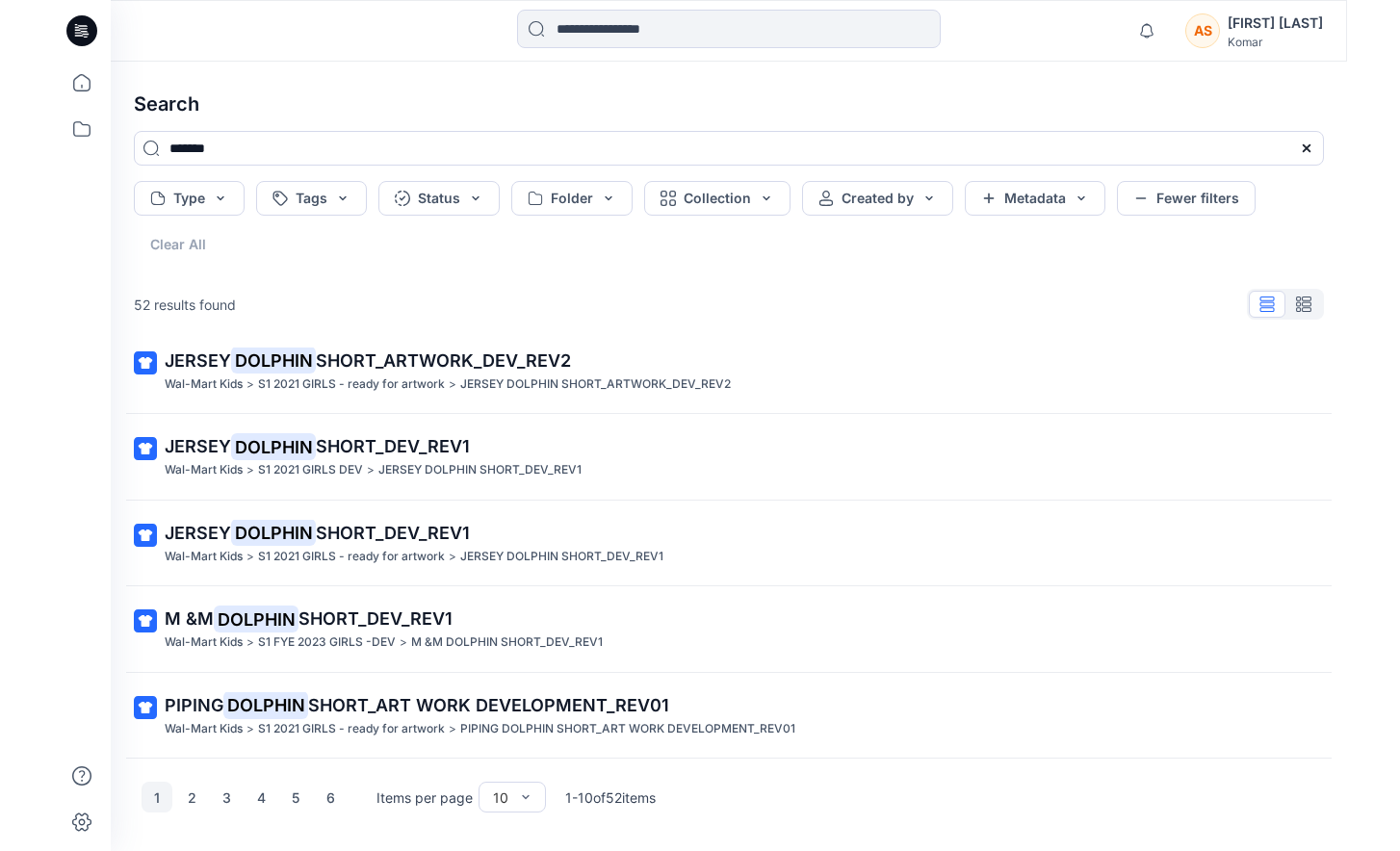 scroll, scrollTop: 403, scrollLeft: 0, axis: vertical 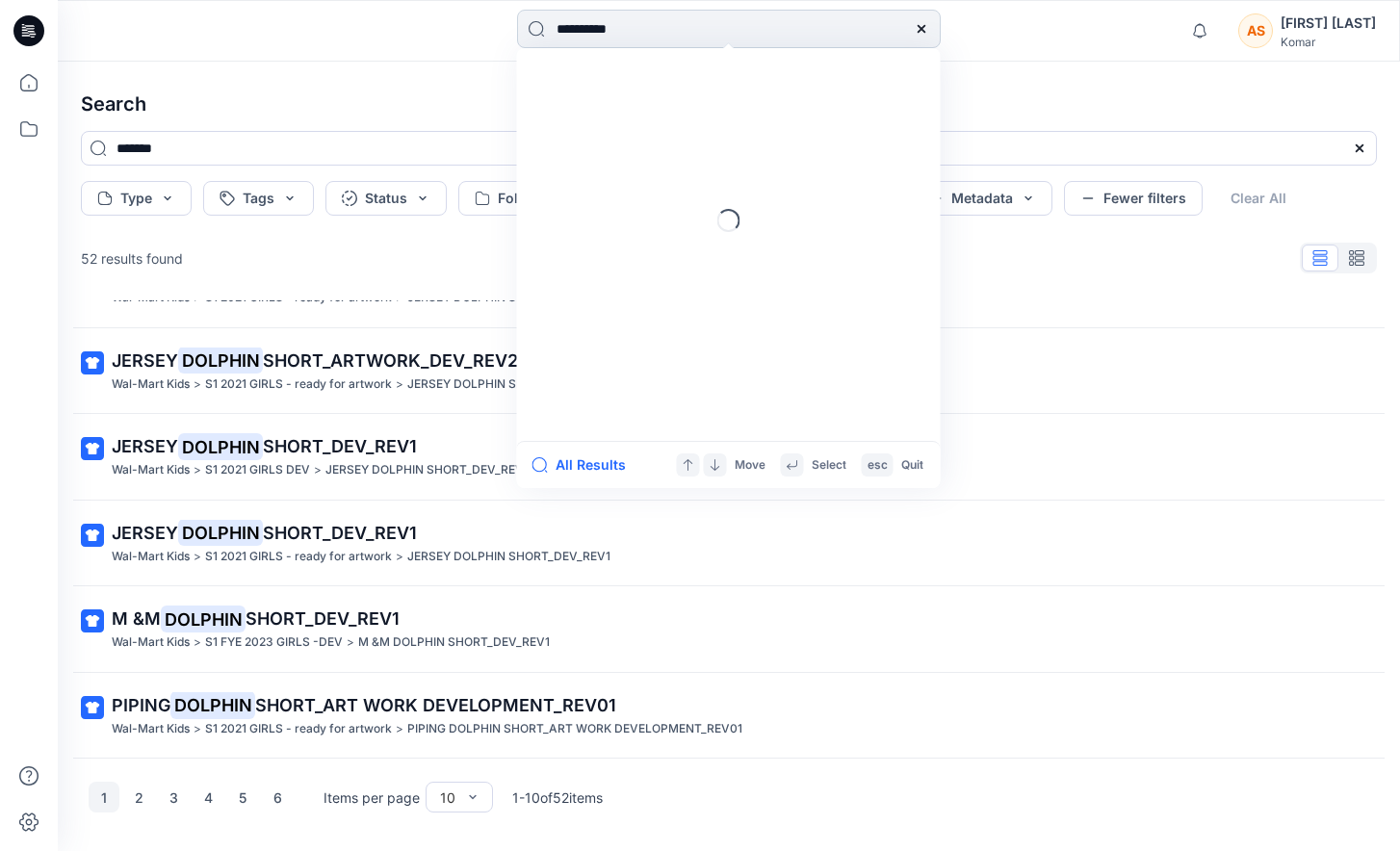 type on "**********" 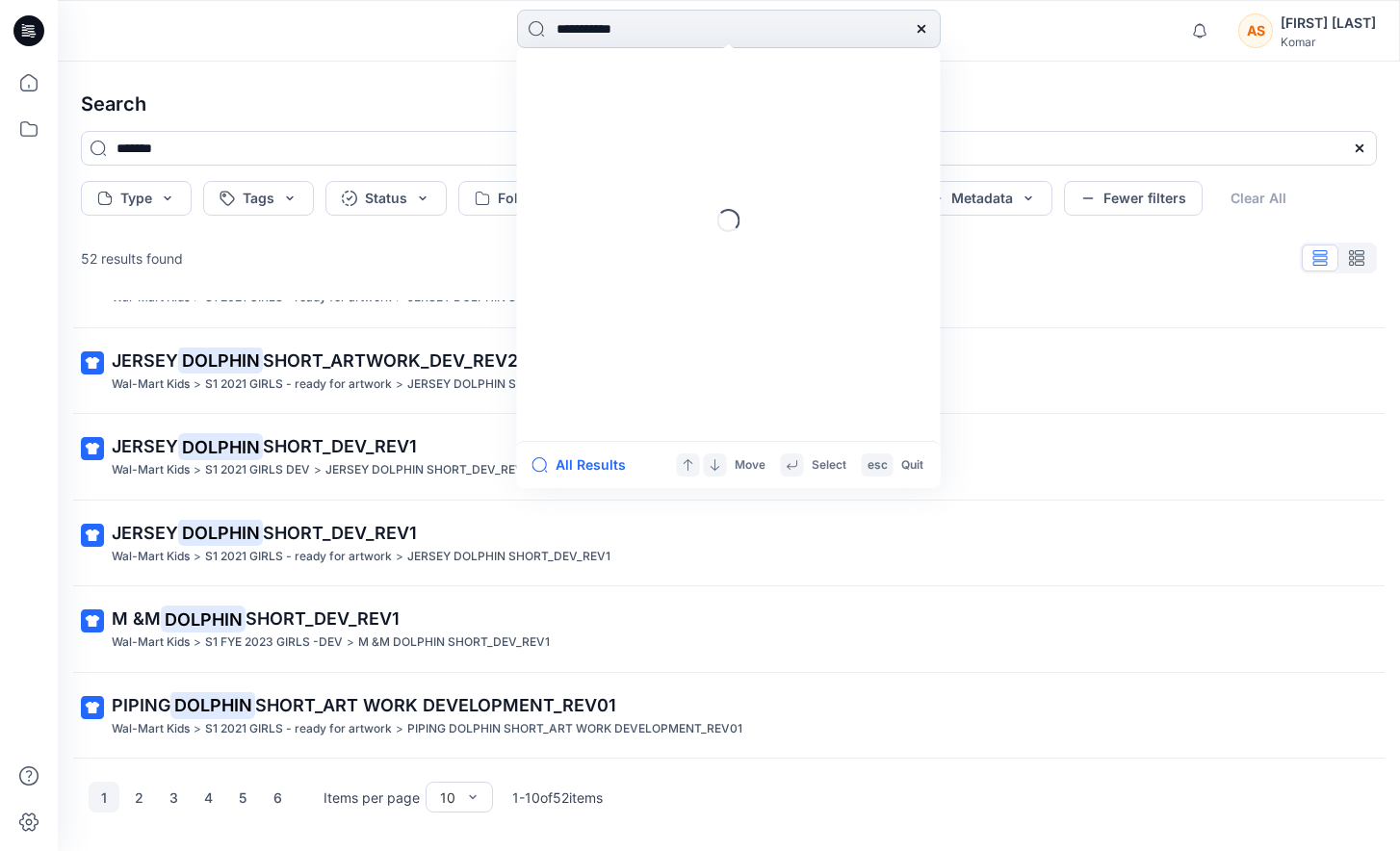 type 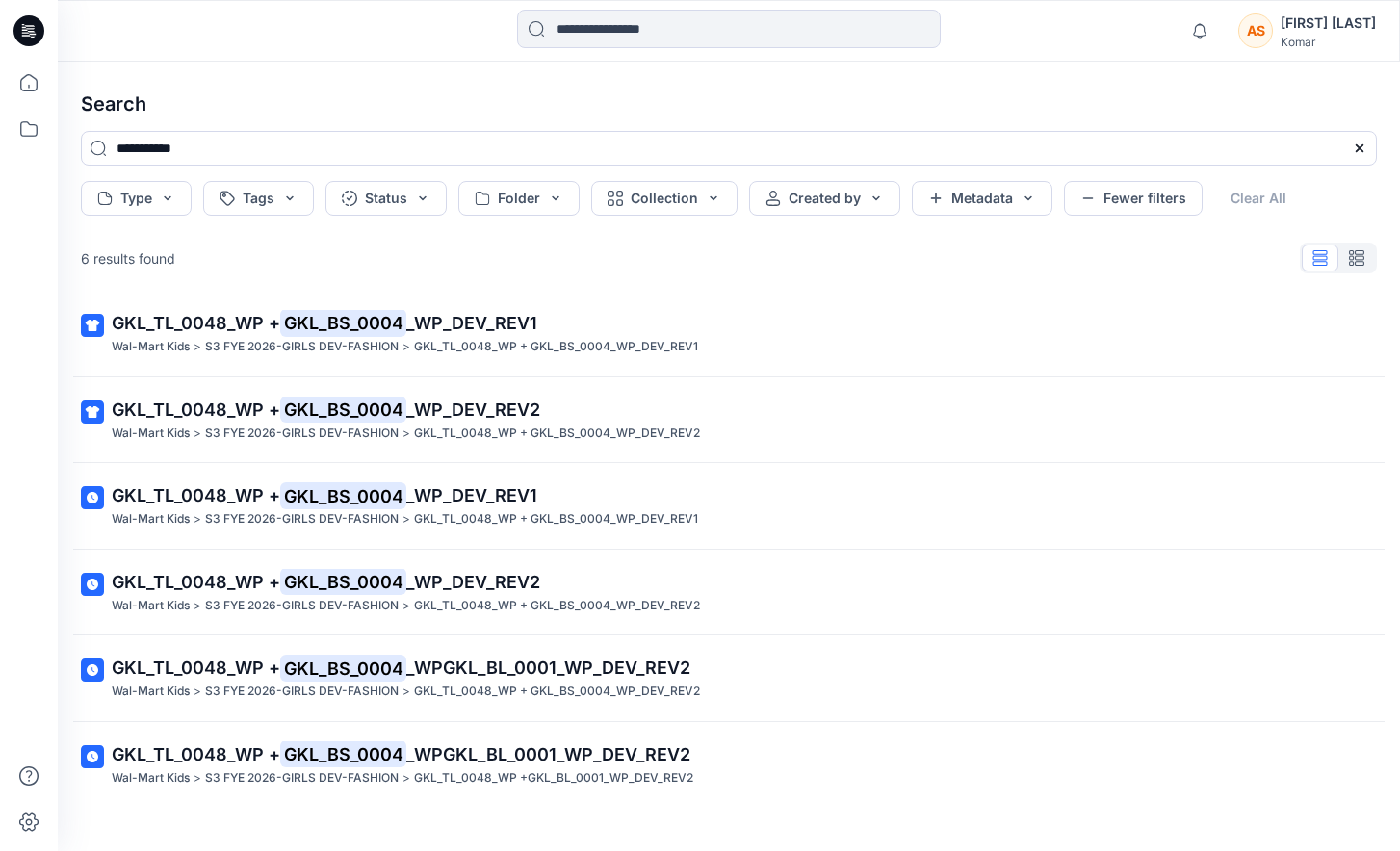 scroll, scrollTop: 28, scrollLeft: 0, axis: vertical 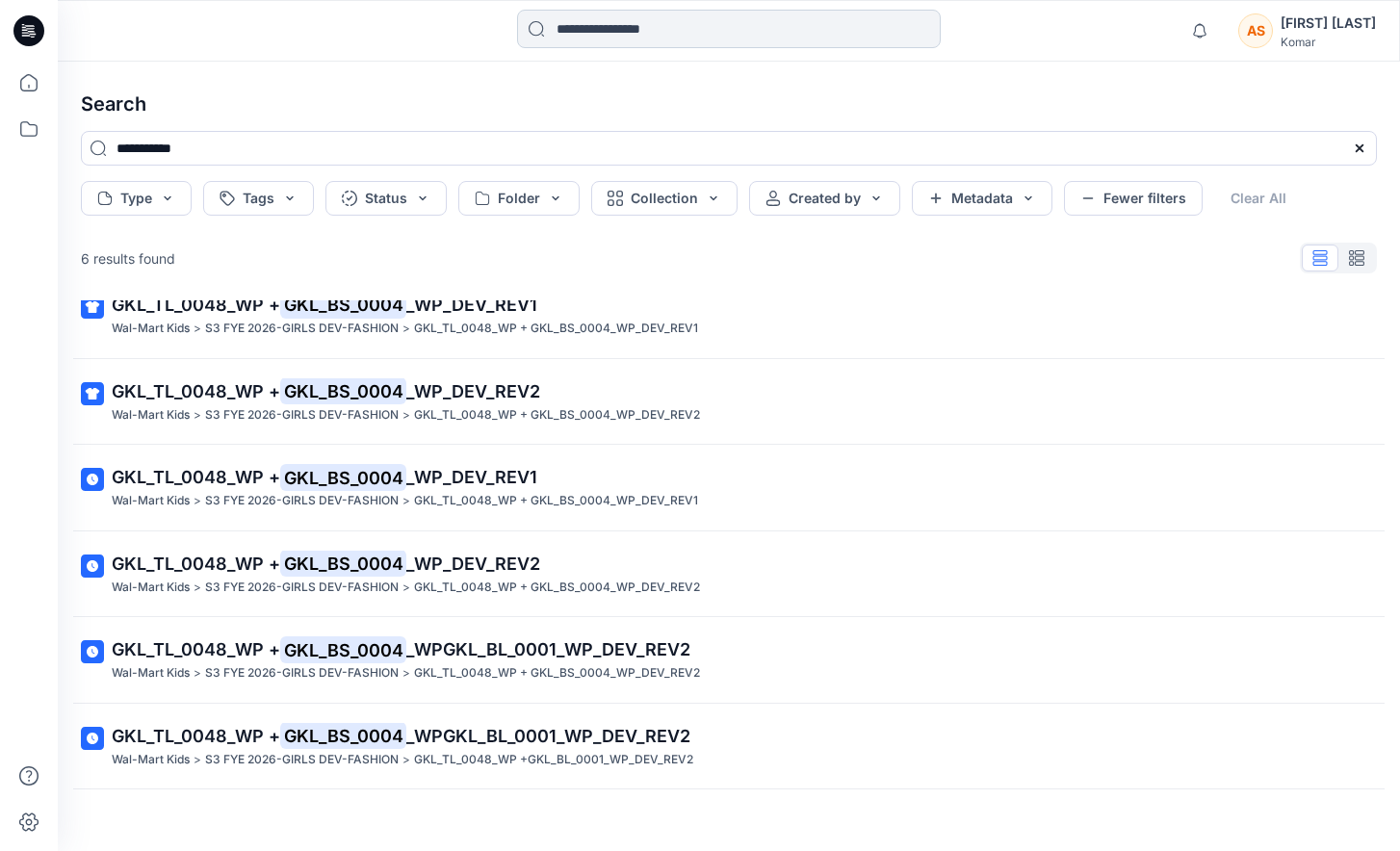 click at bounding box center [729, 29] 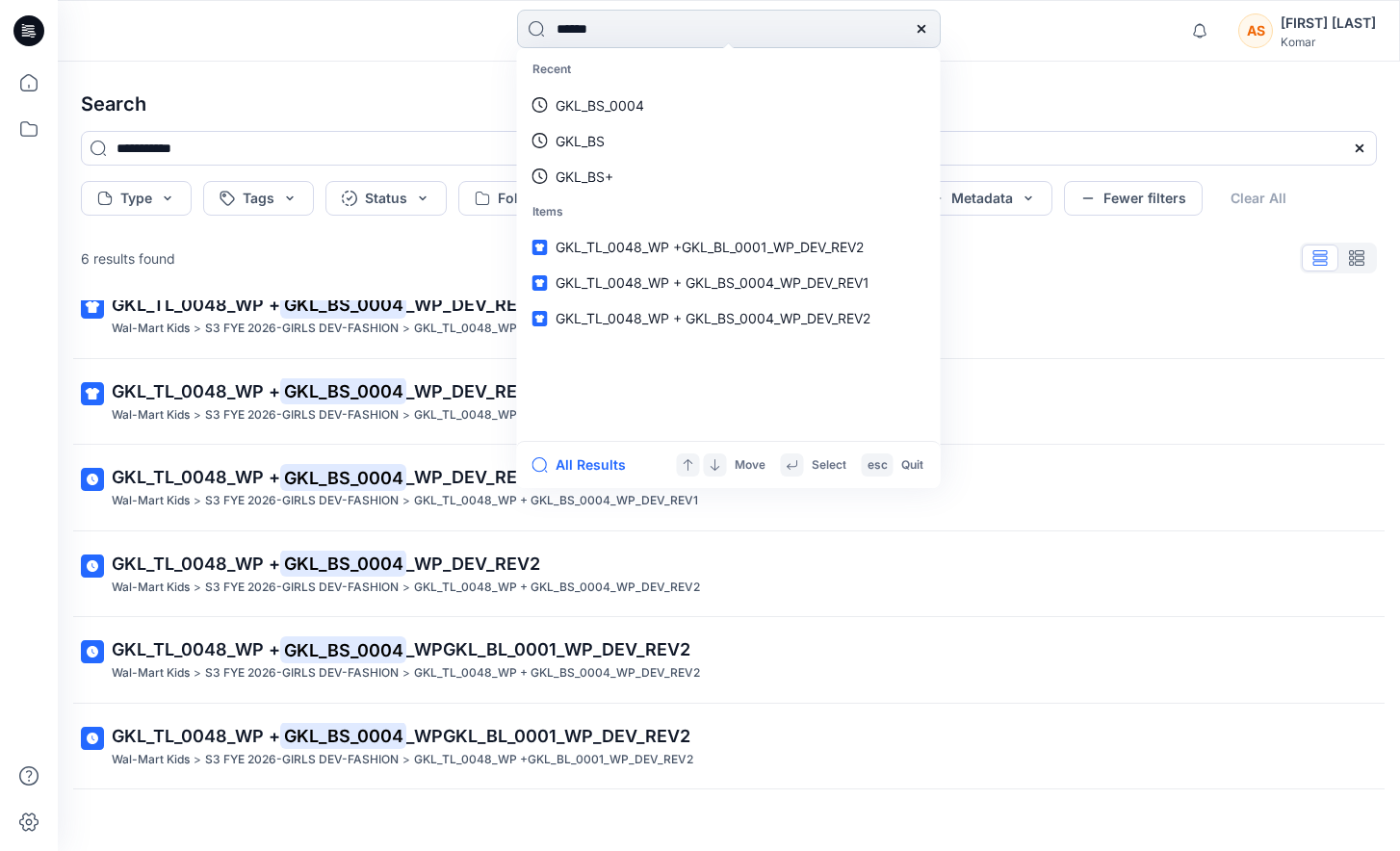 type on "*******" 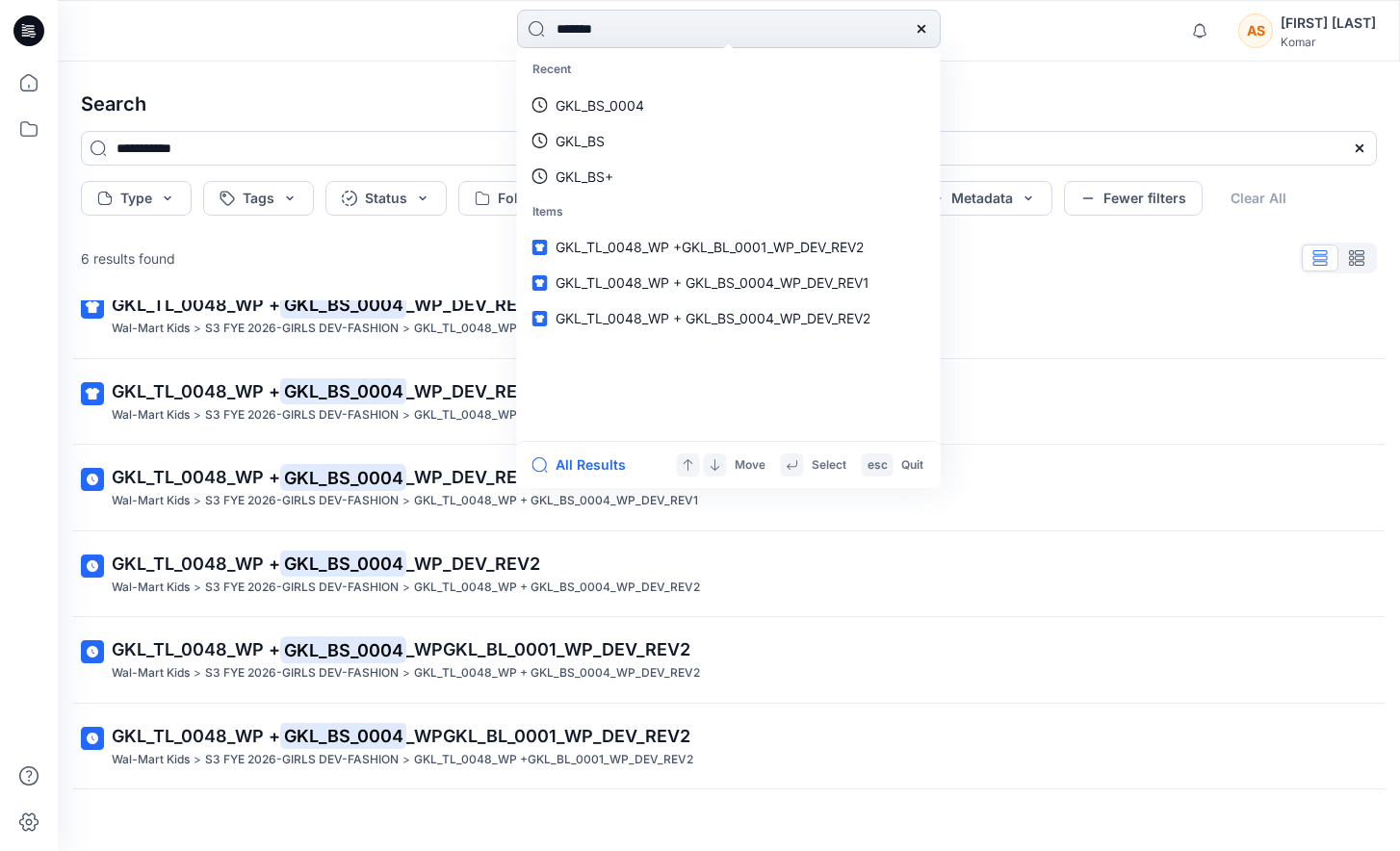 type 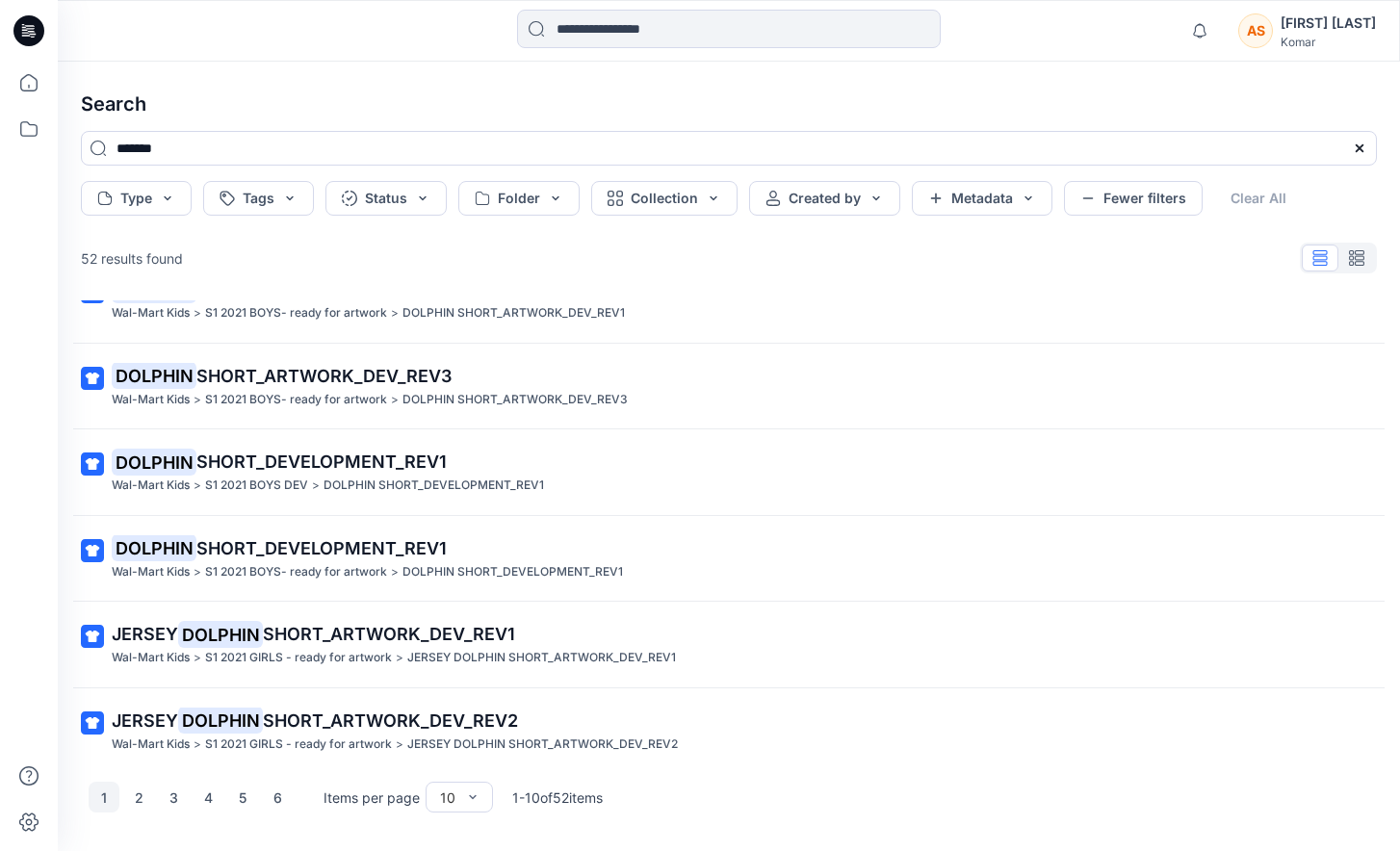 scroll, scrollTop: 0, scrollLeft: 0, axis: both 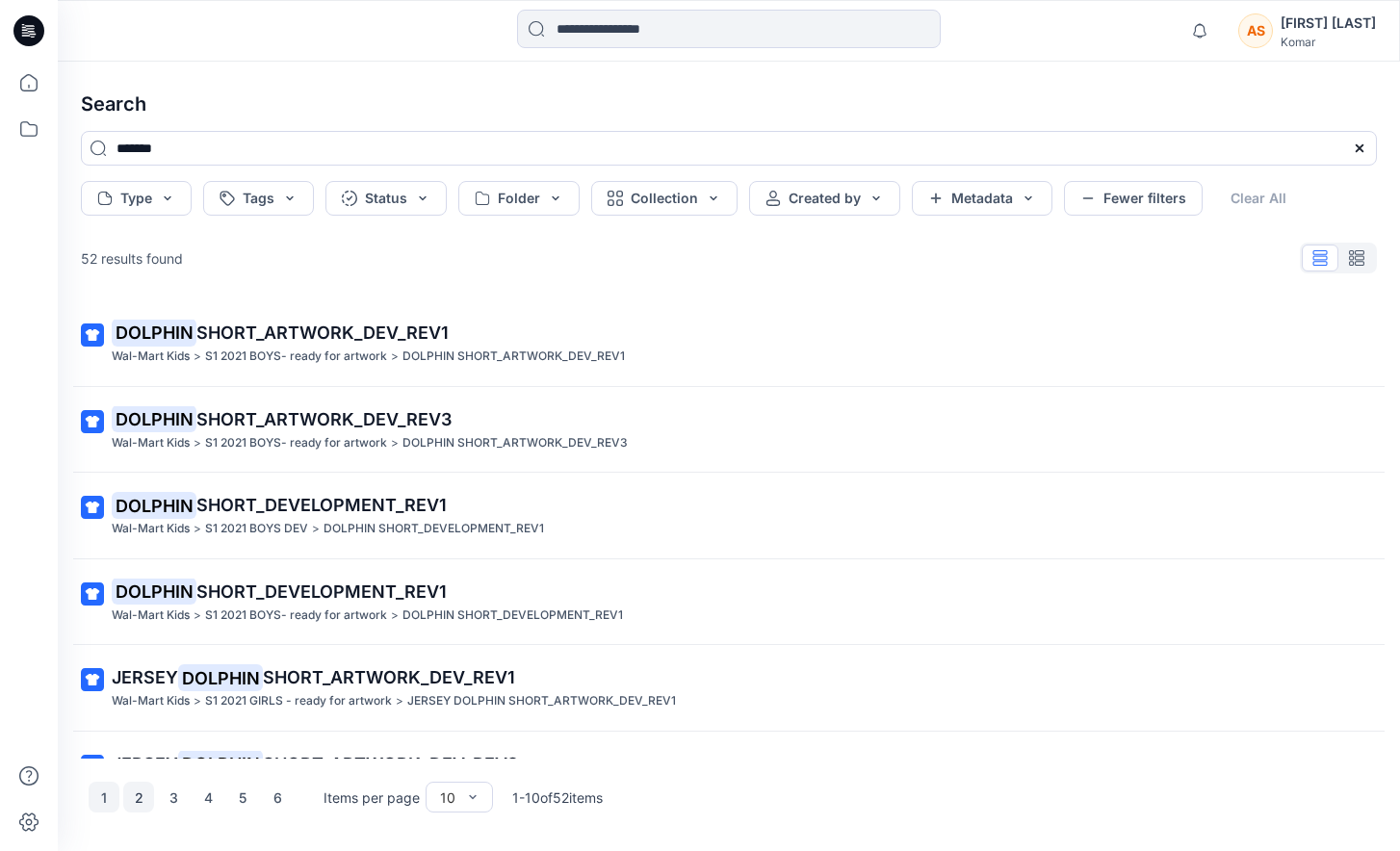 click on "2" at bounding box center (139, 797) 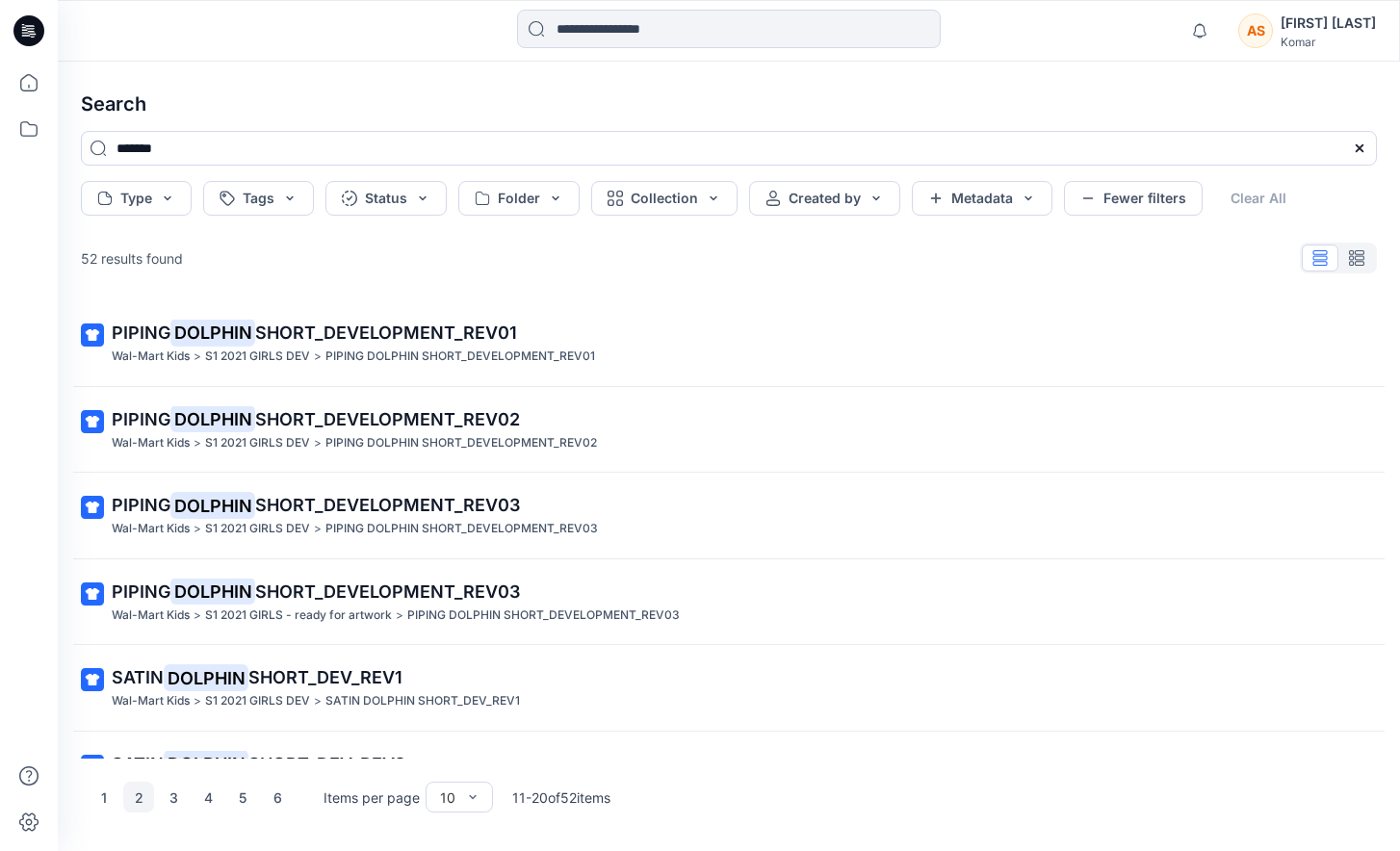 scroll, scrollTop: 403, scrollLeft: 0, axis: vertical 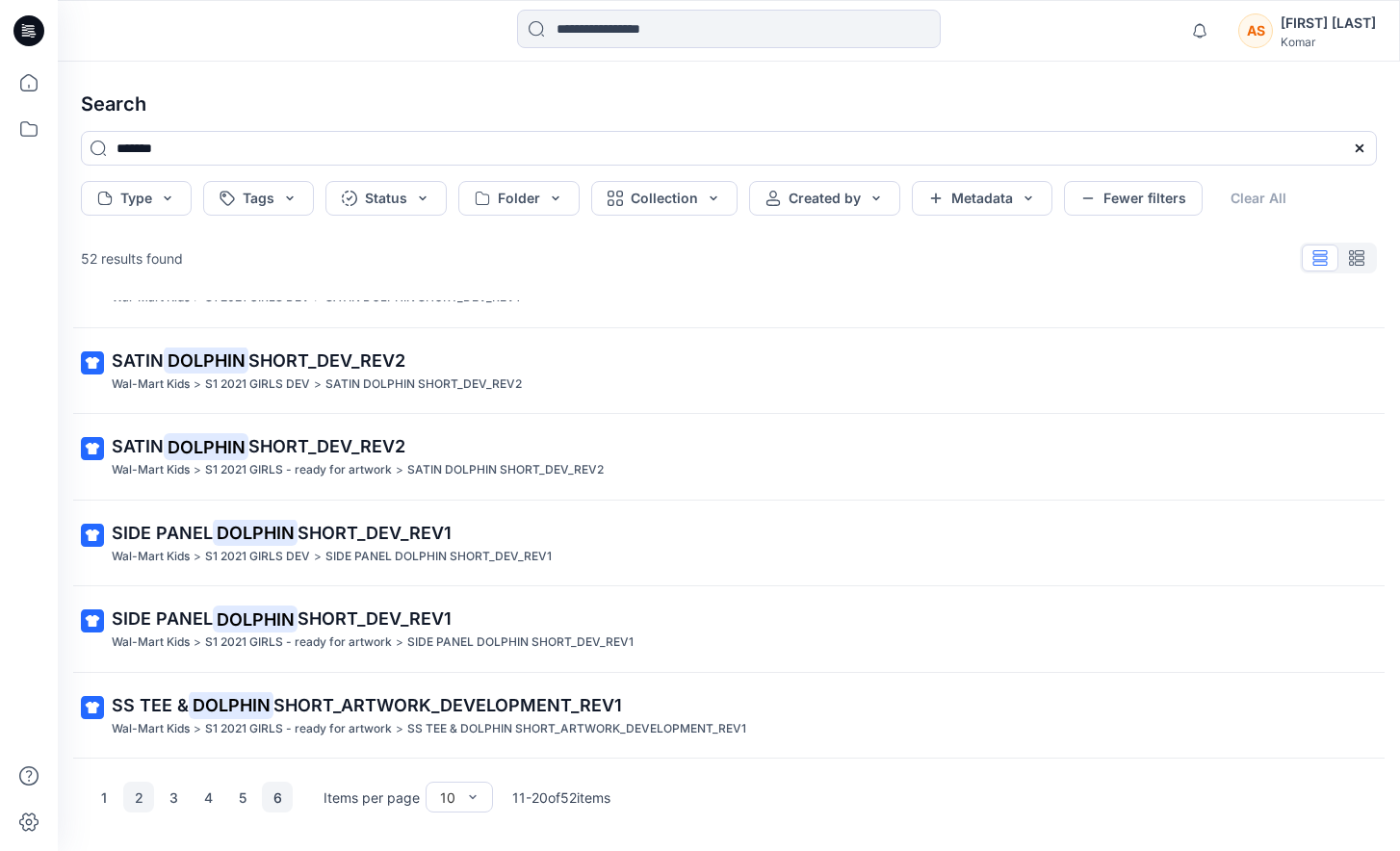 click on "6" at bounding box center [277, 797] 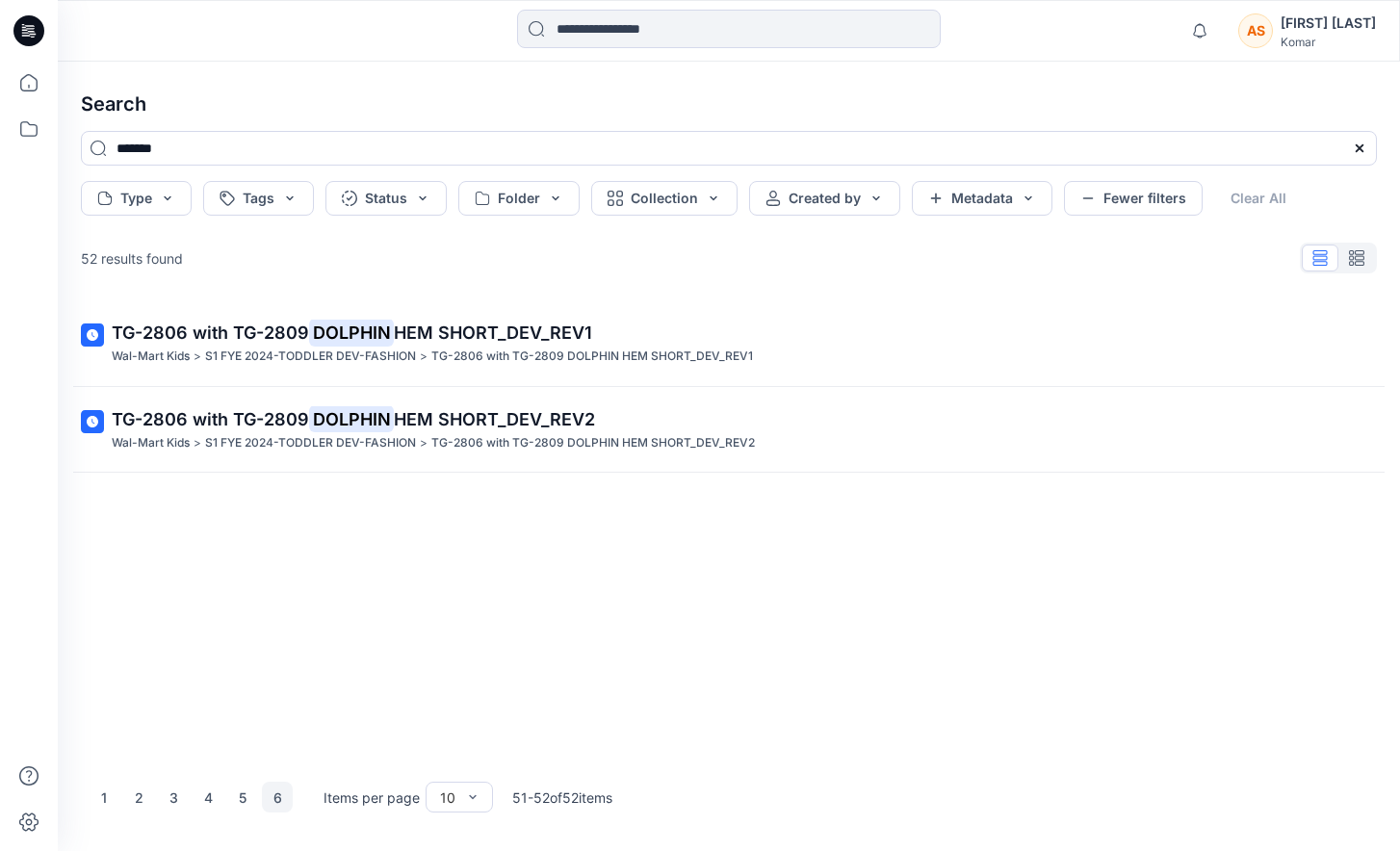 scroll, scrollTop: 0, scrollLeft: 0, axis: both 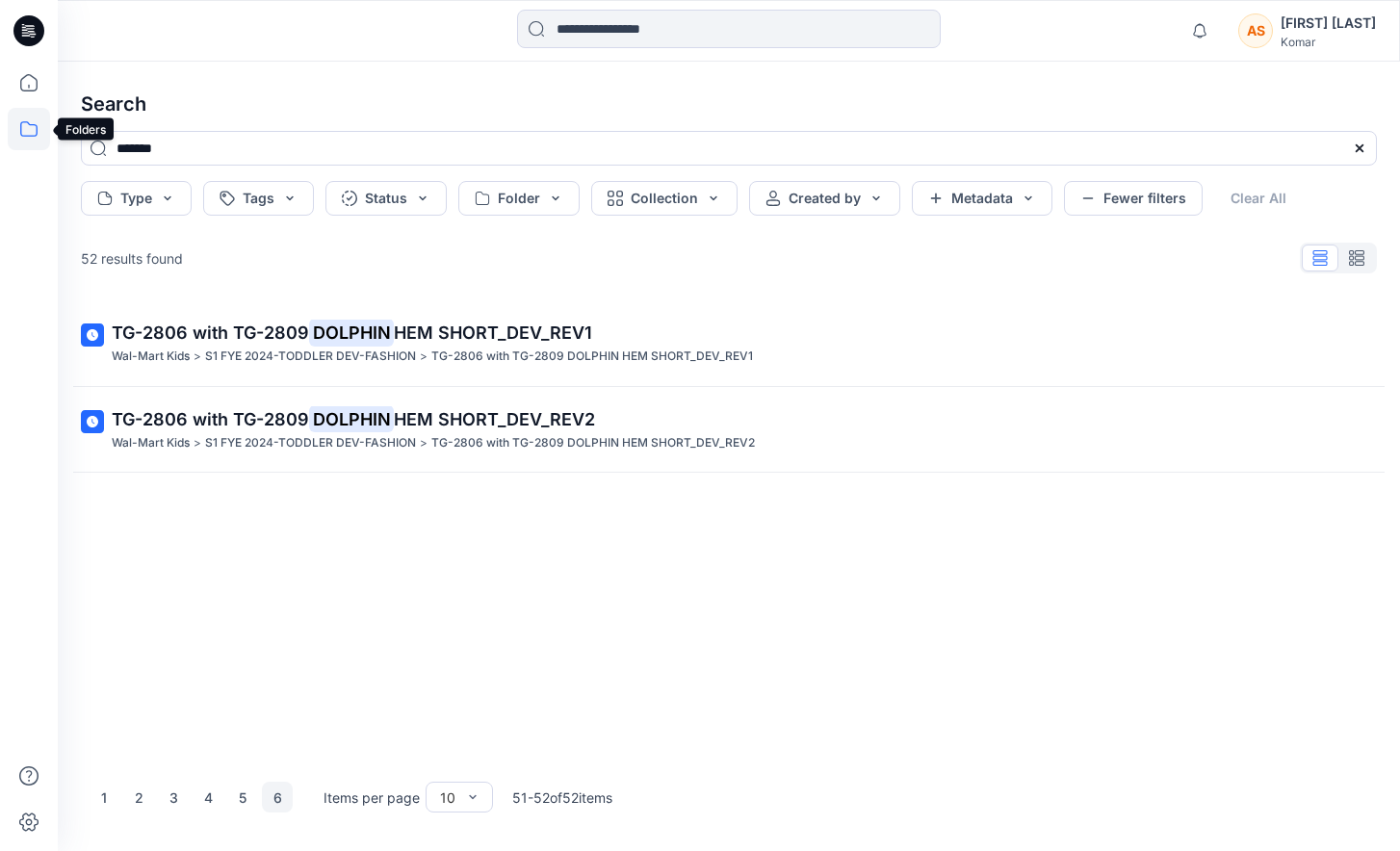 click 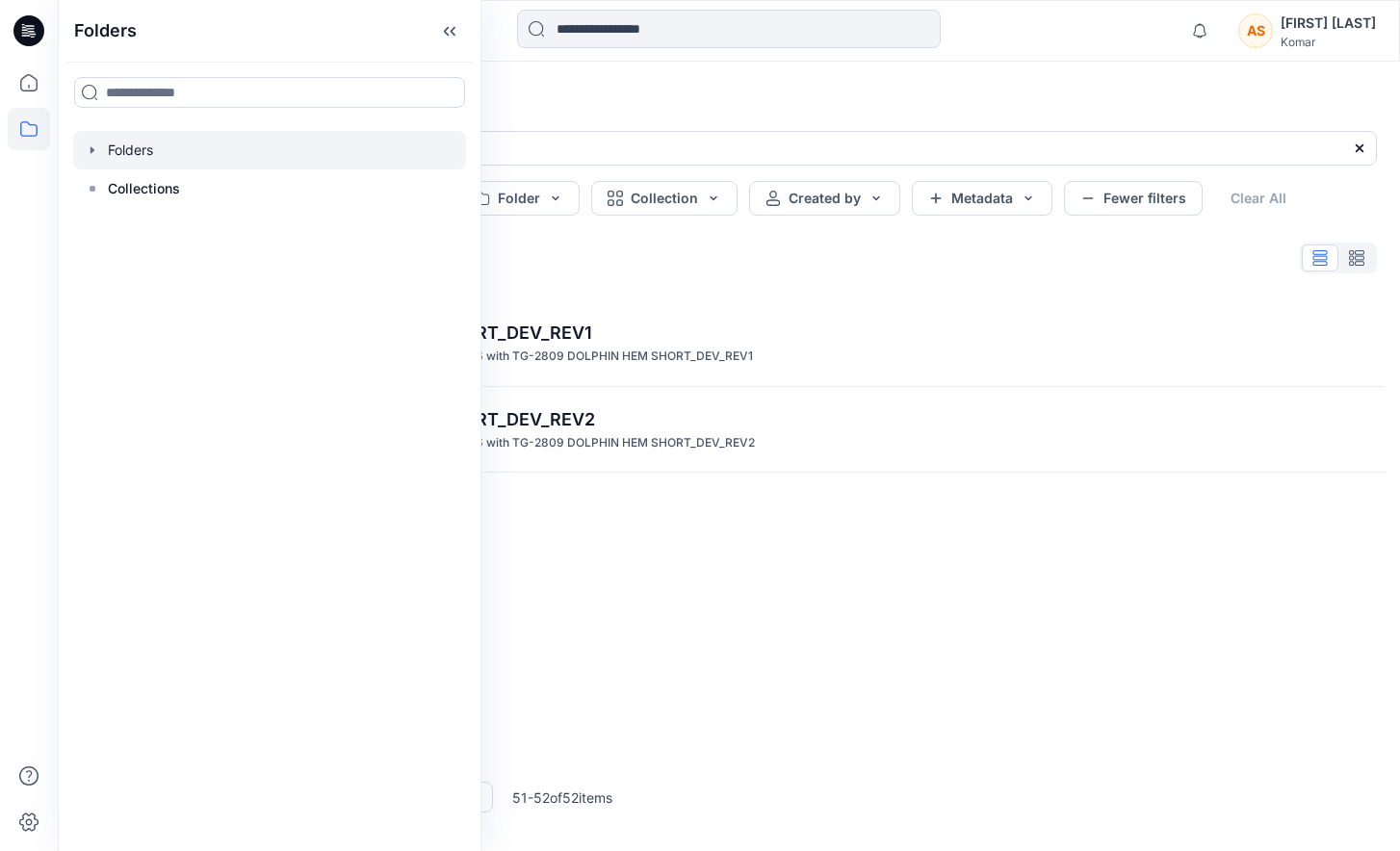 click at bounding box center (270, 150) 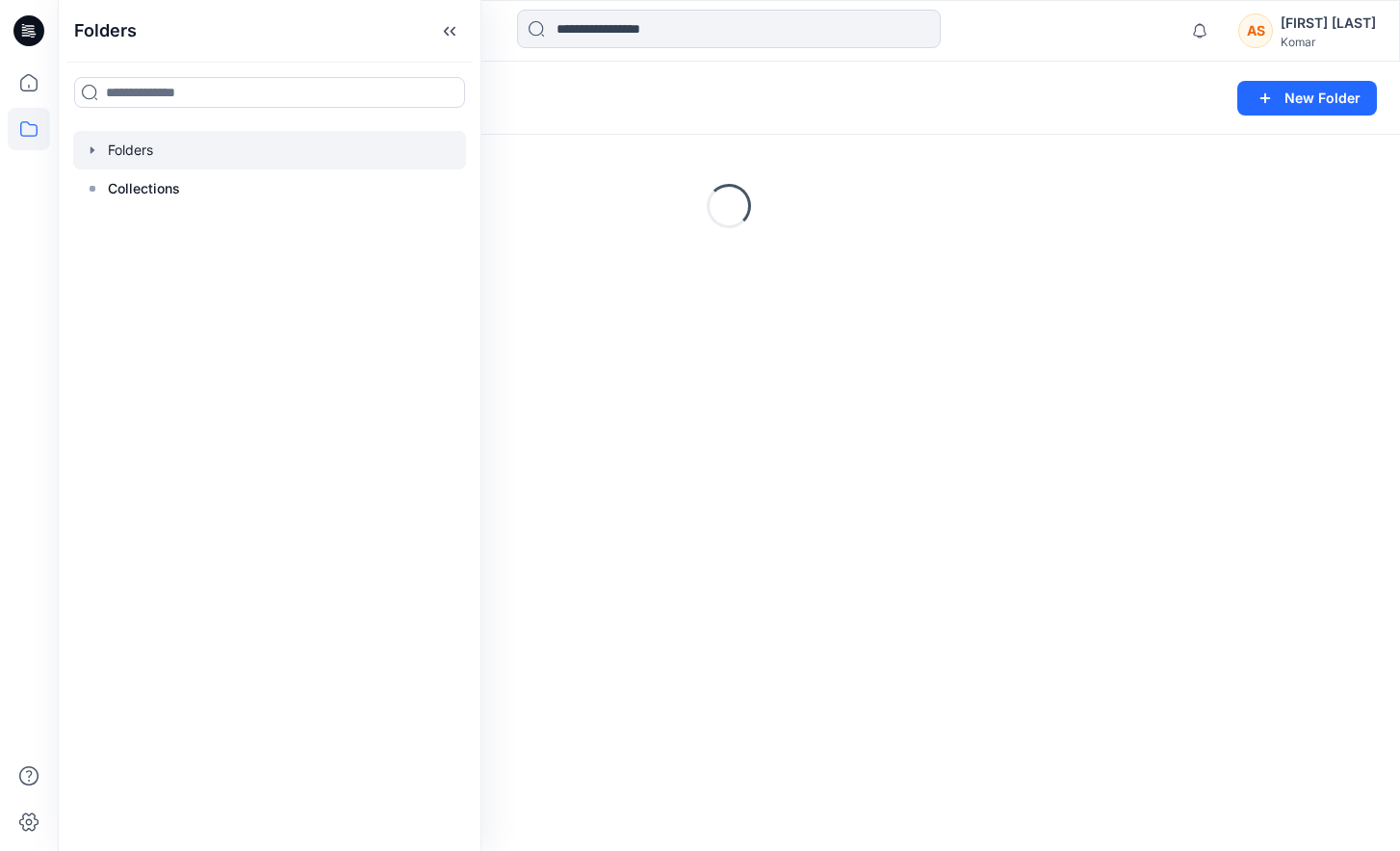 click 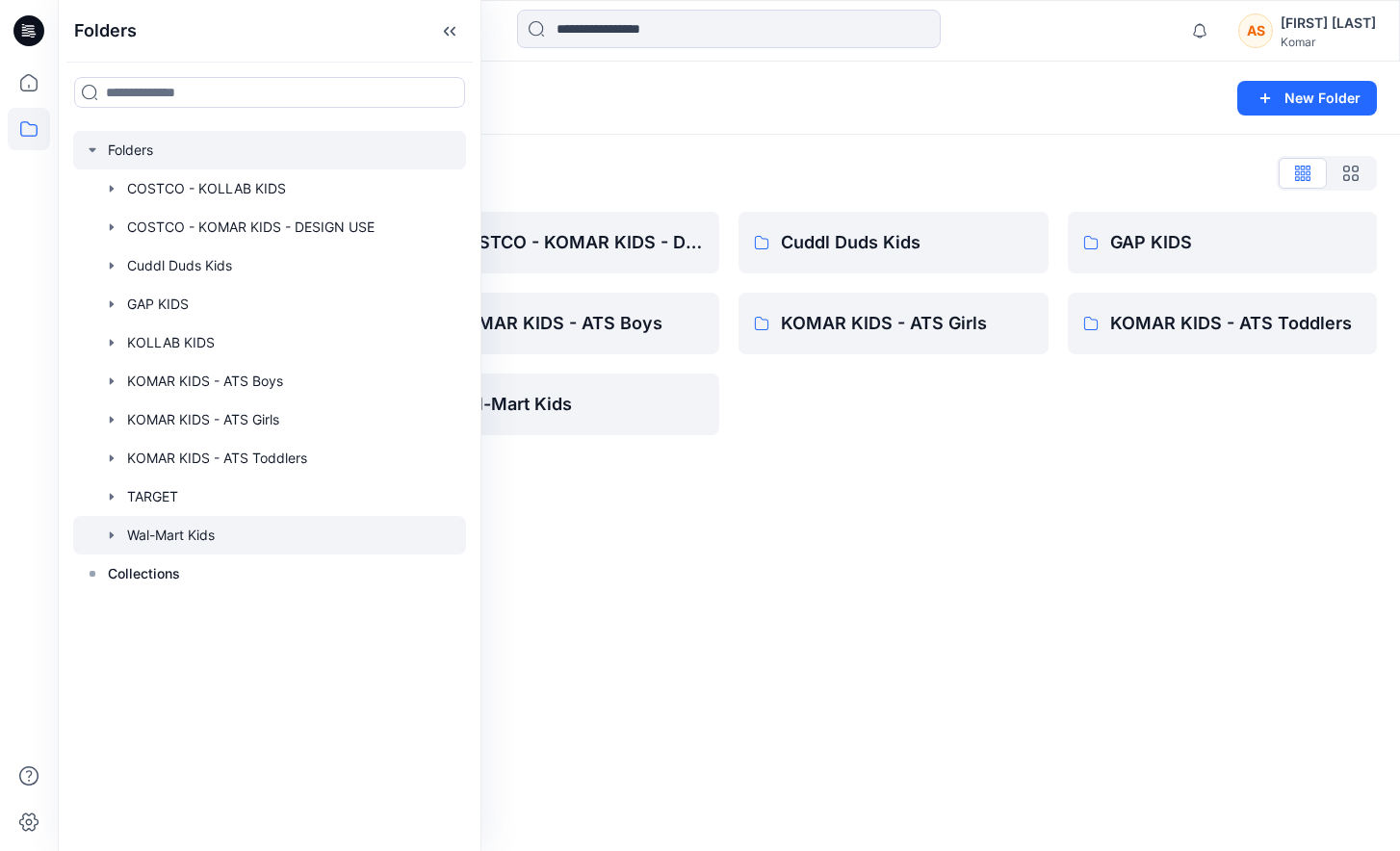 click 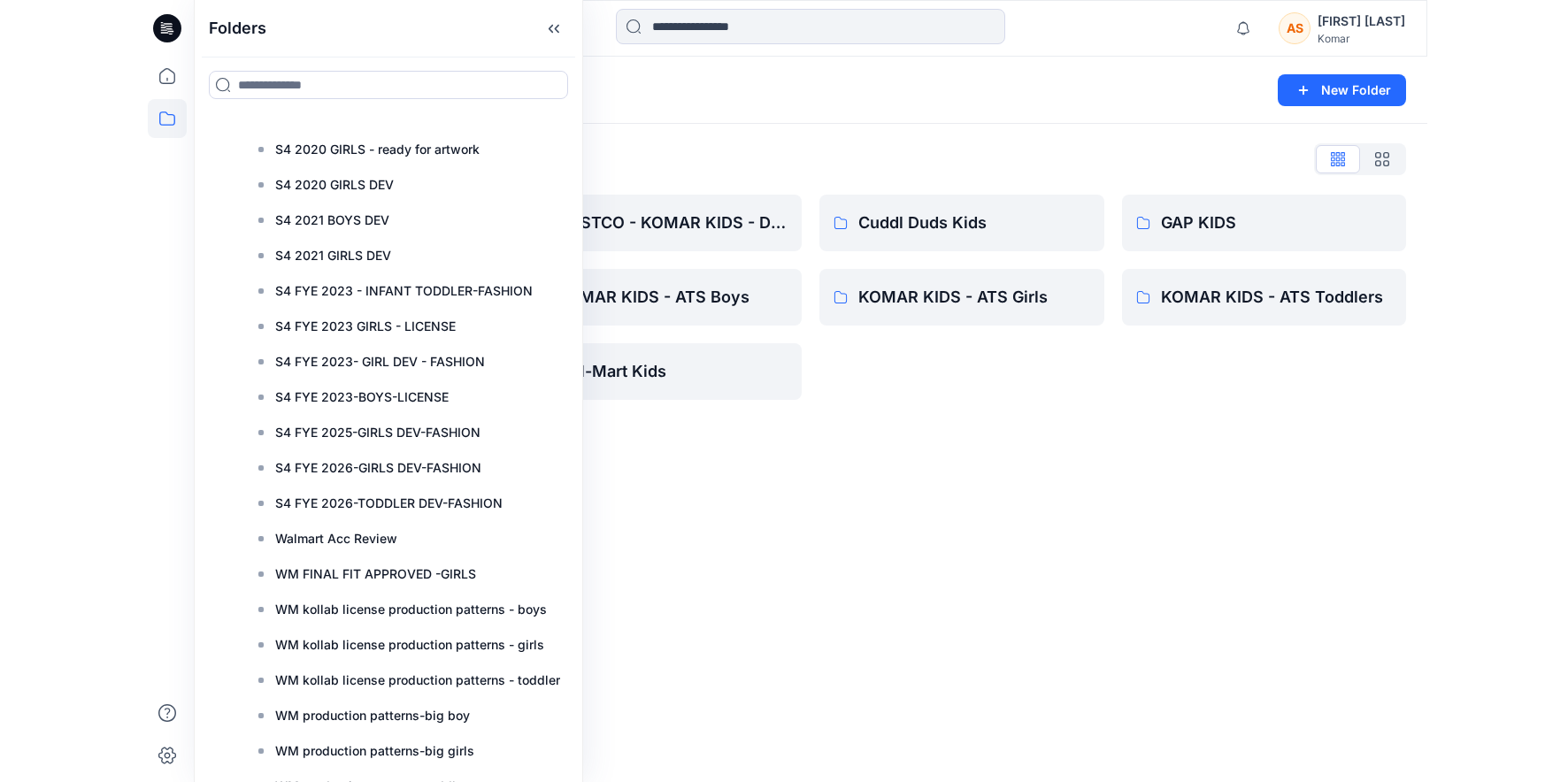 scroll, scrollTop: 2633, scrollLeft: 0, axis: vertical 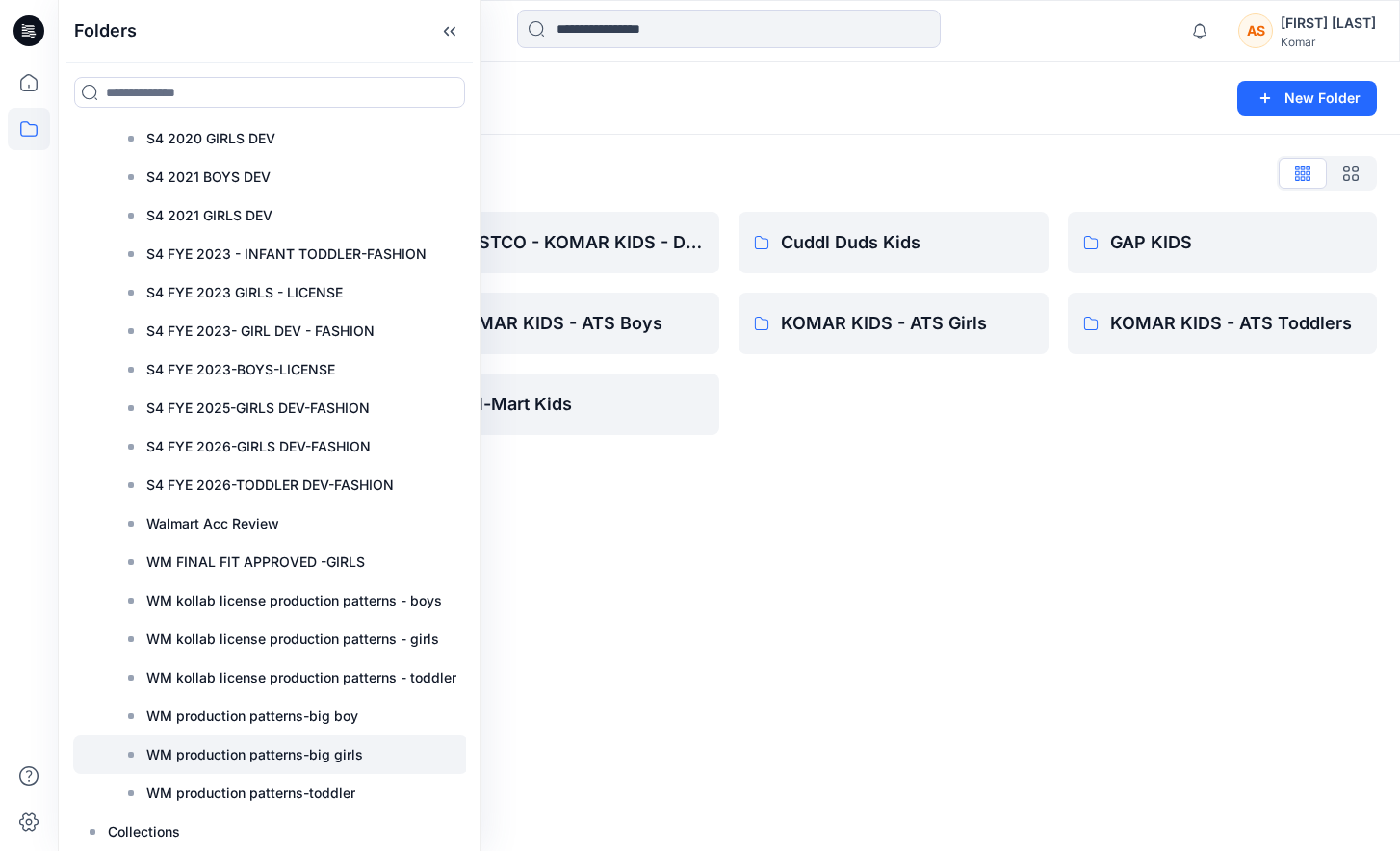 click on "WM production patterns-big girls" at bounding box center (254, 755) 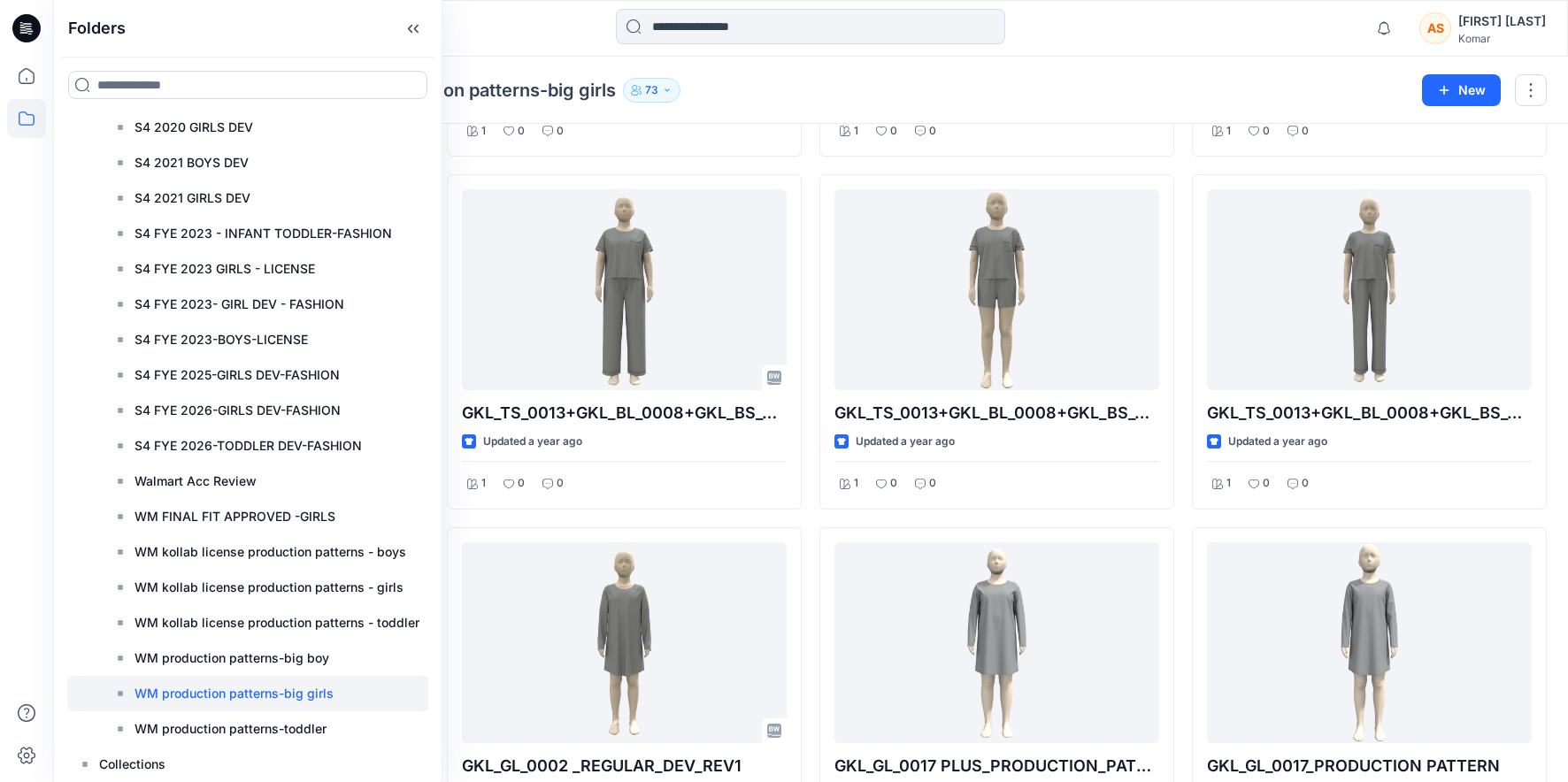 scroll, scrollTop: 1438, scrollLeft: 0, axis: vertical 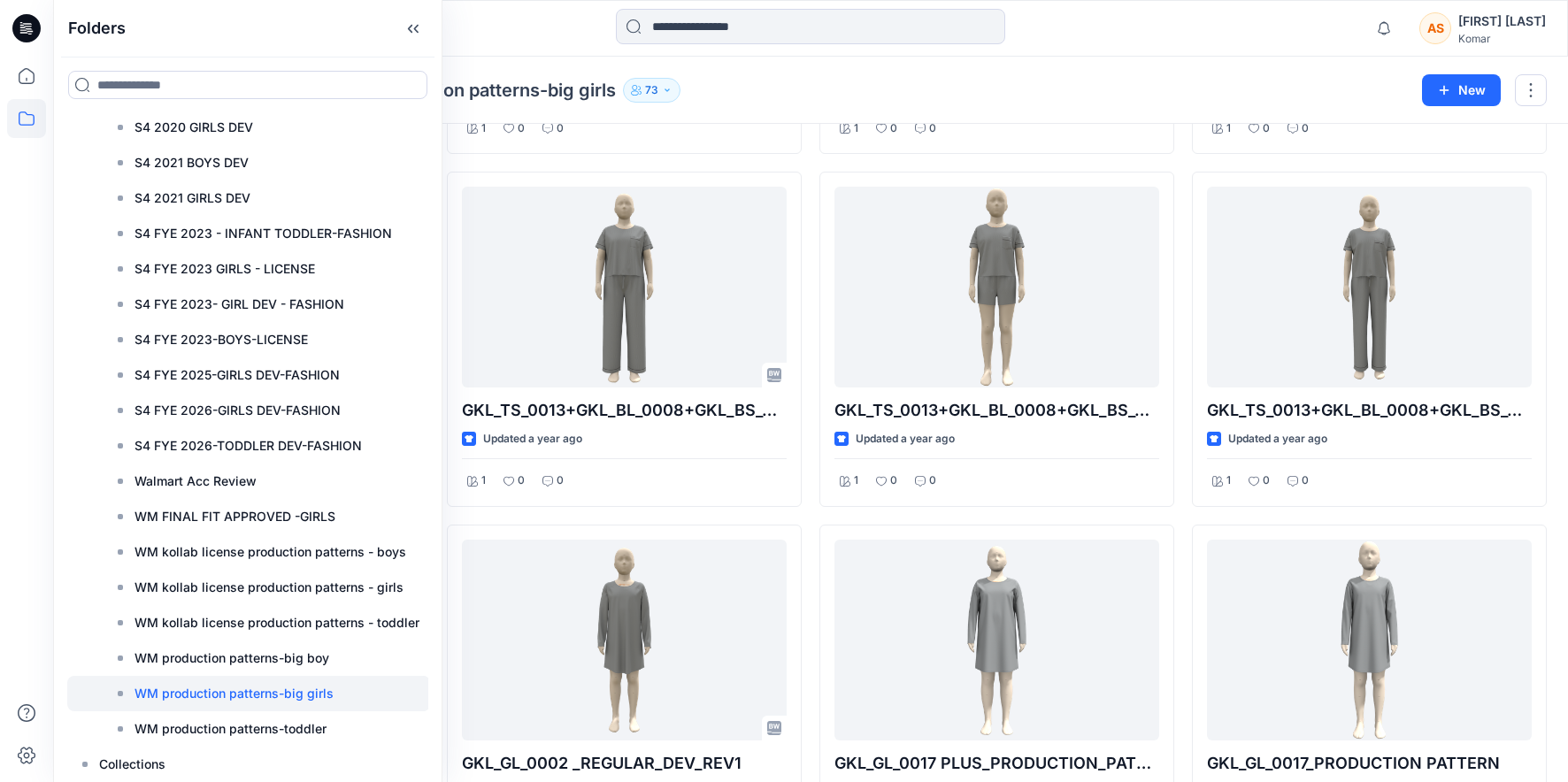 click on "BKL_UL_0001_WP Plus_REV 2 Updated a year ago 1 0 0 BG-3096_PRODUCTION PATTERN PLUS Updated a year ago 1 0 0 BG-3049_PLUS_PRODUCTION PATTERN Updated a year ago 1 0 0 BG-3096_PRODUCTION PATTERN Updated a year ago 1 0 0 GKL_TS_0013+GKL_BL_0008+GKL_BS_0007_PLUS_SHORT+TOP_DEV_REV1 Updated a year ago 1 0 0 GKL_GL_0002_PLUS_DEV_REV1 Updated a year ago 1 0 0 BKL_UL_0001_WP Regular_REV 2 Updated a year ago 1 0 0 BG-2834_PLUS_PRODUCTION PATTERN Updated a year ago 1 0 0 BG-3049_PRODUCTION PATTERN Updated a year ago 1 0 0 BG-3052_PRODUCTION PATTERN Updated a year ago 1 0 0 GKL_TS_0013+GKL_BL_0008+GKL_BS_0007_PLUS_PANT+TOP_DEV_REV1 Updated a year ago 1 0 0 GKL_GL_0002 _REGULAR_DEV_REV1 Updated a year ago 1 0 0 BKL_UL_0001_WP Plus Updated a year ago 1 0 0 BG-2834 PRODUCTION PATTERN Updated a year ago 1 0 0 GKL_TS_0012+GKL_BL_0008_PRODUCTION PATTERN Updated a year ago 1 0 0 GKL_TL_0011+GKL_BL_0002 PLUS_PRODUCTION PATTERN Updated a year ago 1 0 0 GKL_TS_0013+GKL_BL_0008+GKL_BS_0007_REGULAR_SHORT+TOP_DEV_REV1 1 0 0 1 0 0 1 0" at bounding box center [811, -190] 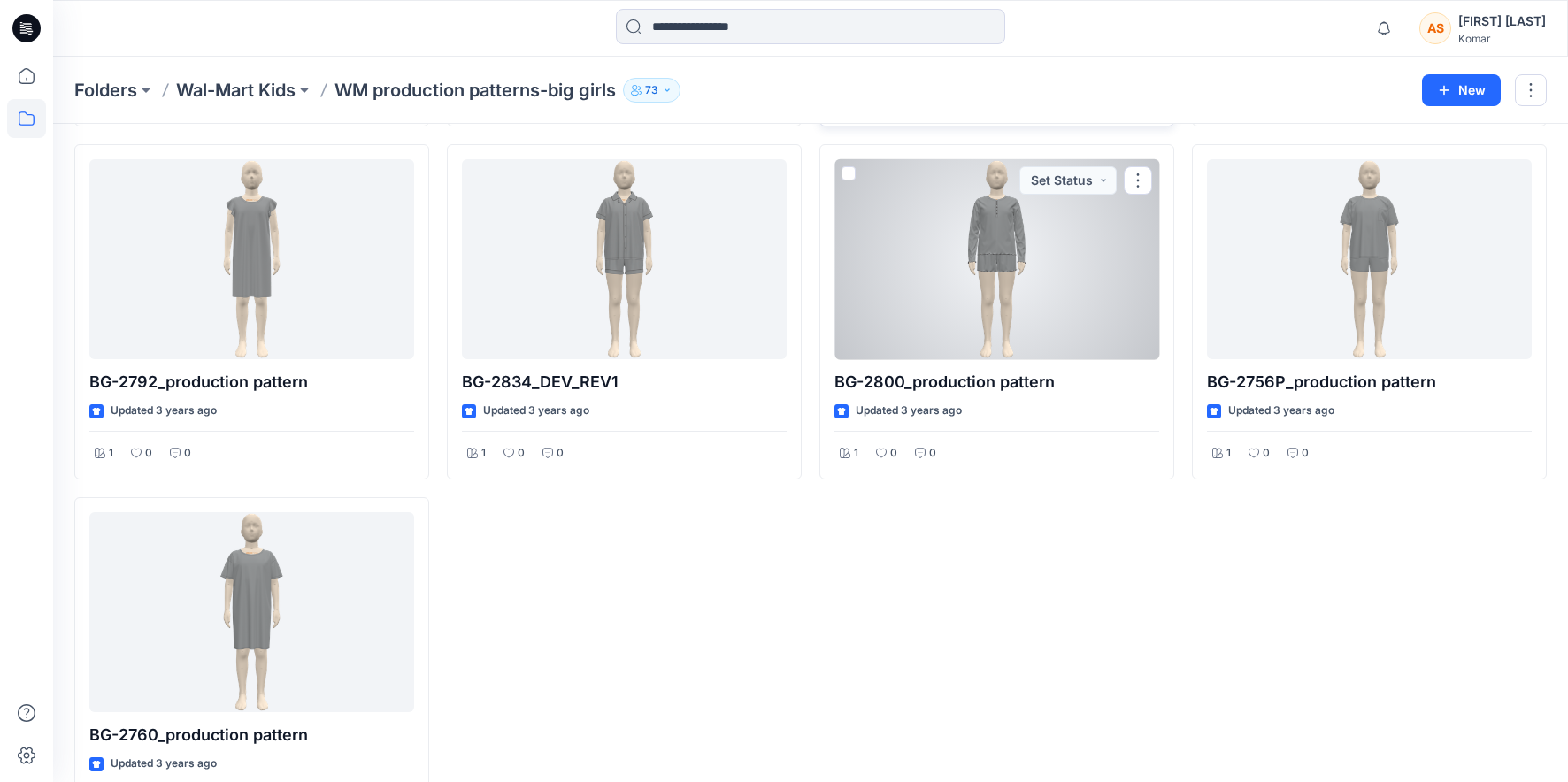 scroll, scrollTop: 3653, scrollLeft: 0, axis: vertical 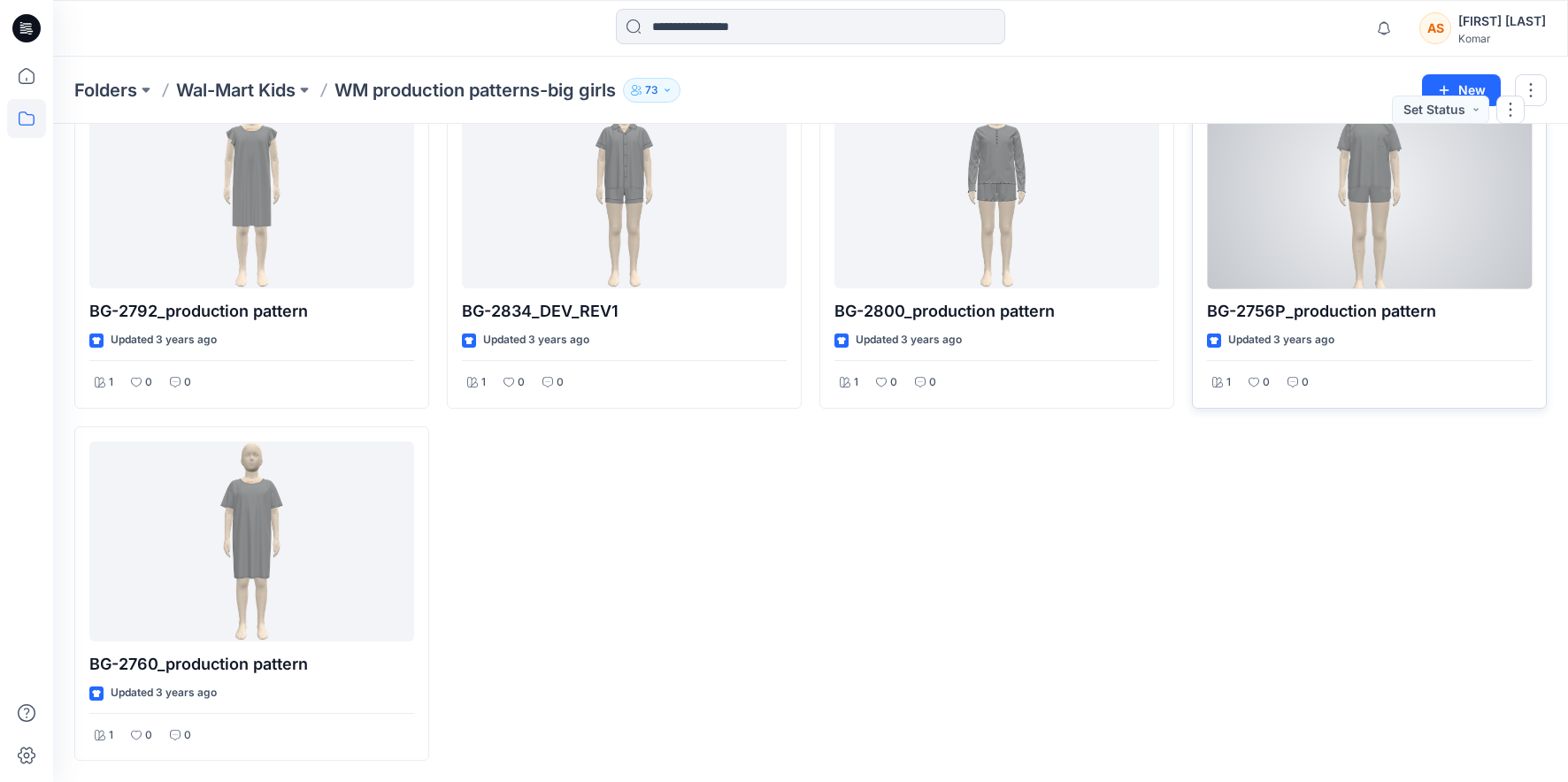 click at bounding box center (1369, 188) 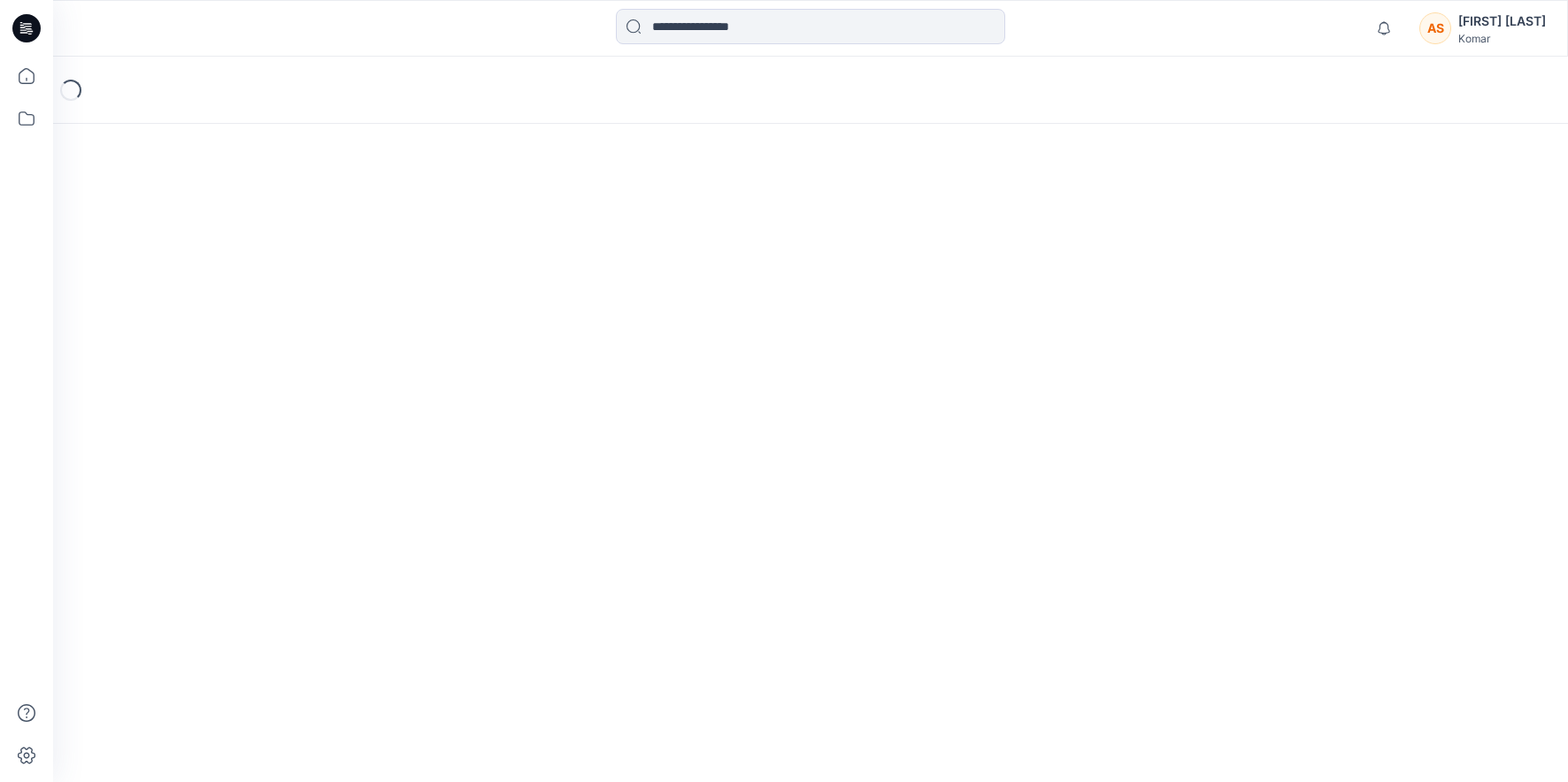 scroll, scrollTop: 0, scrollLeft: 0, axis: both 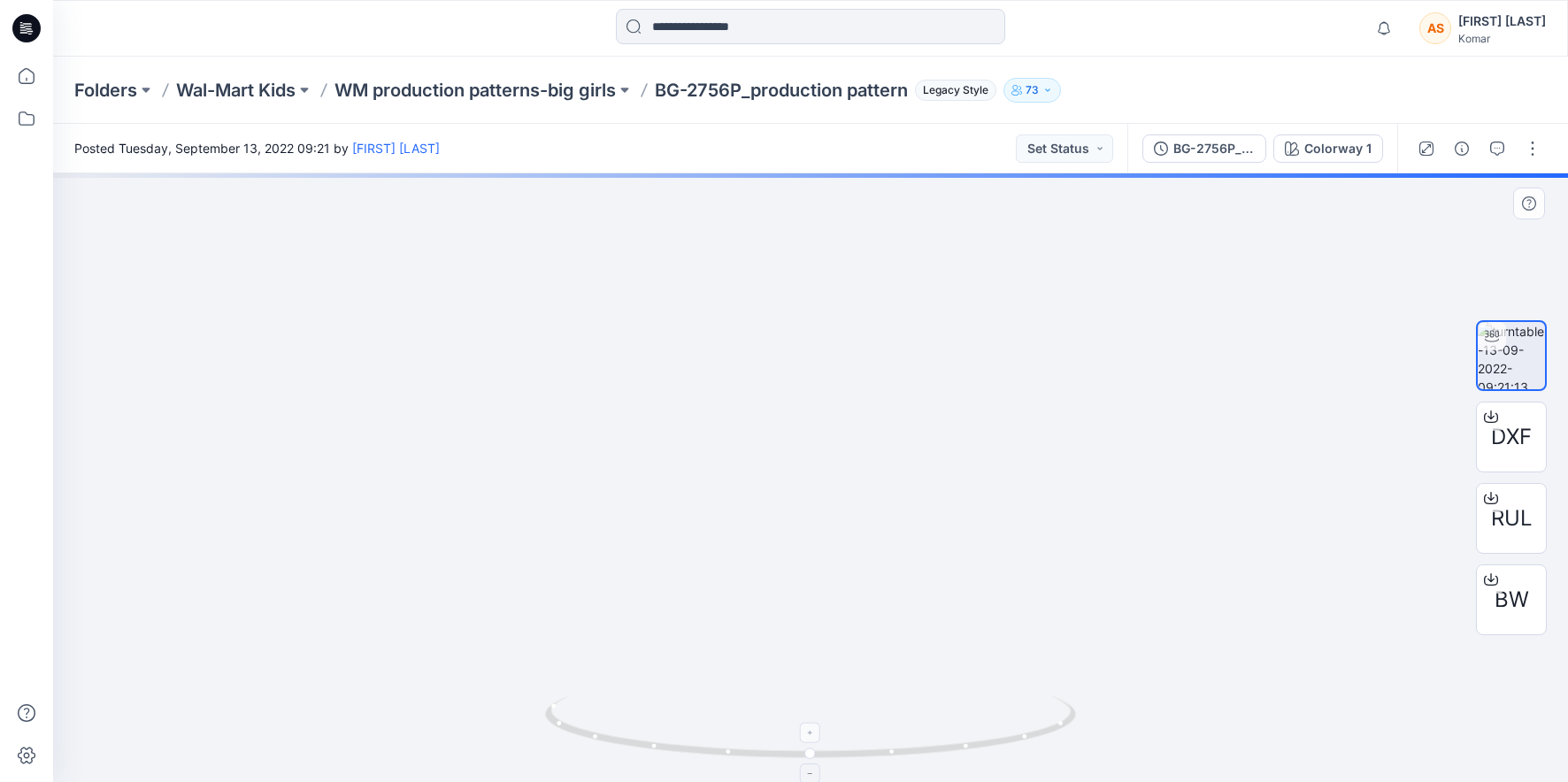 drag, startPoint x: 1076, startPoint y: 691, endPoint x: 931, endPoint y: 705, distance: 145.67429 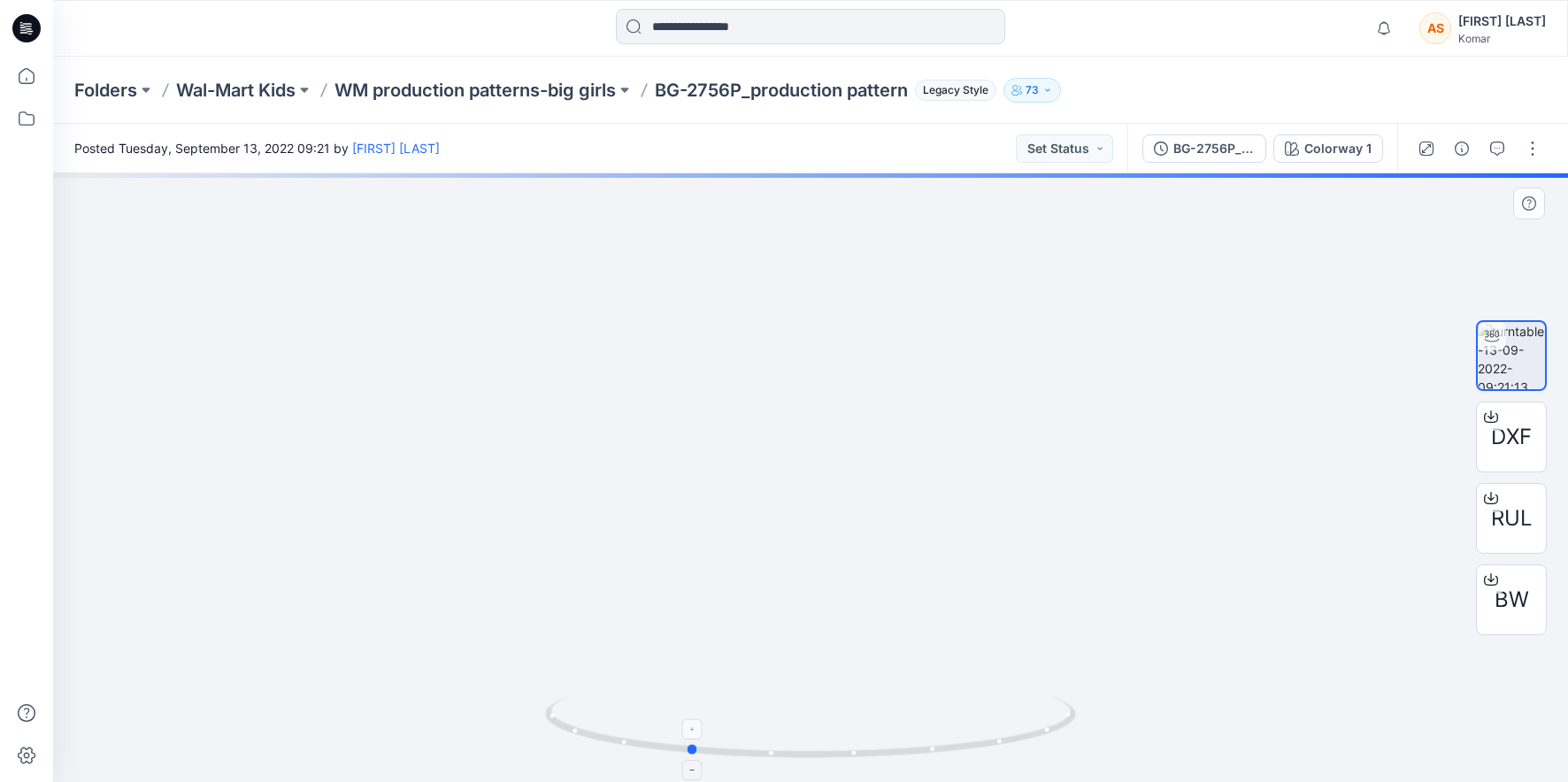 drag, startPoint x: 1057, startPoint y: 716, endPoint x: 935, endPoint y: 751, distance: 126.9212 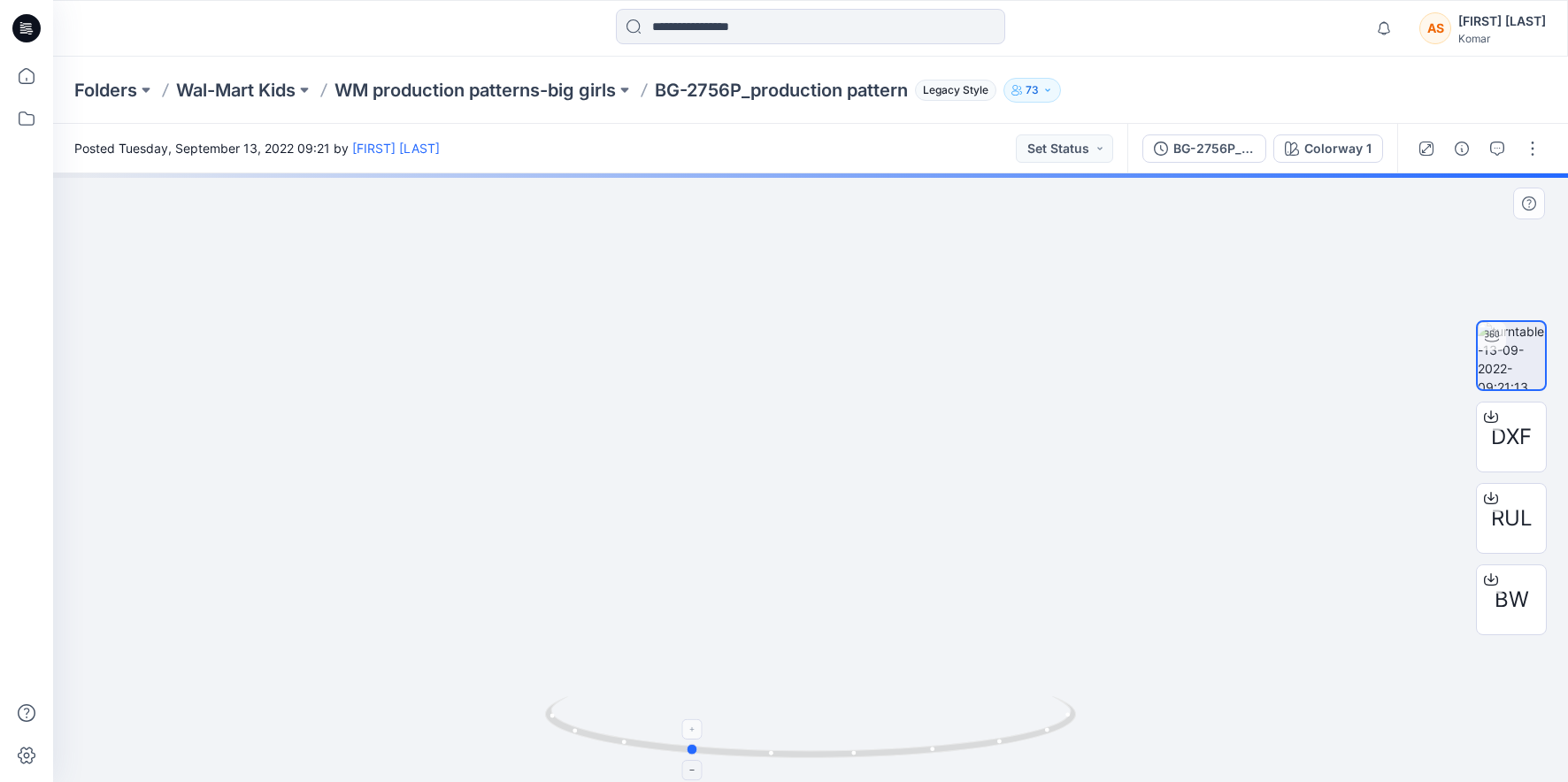 click 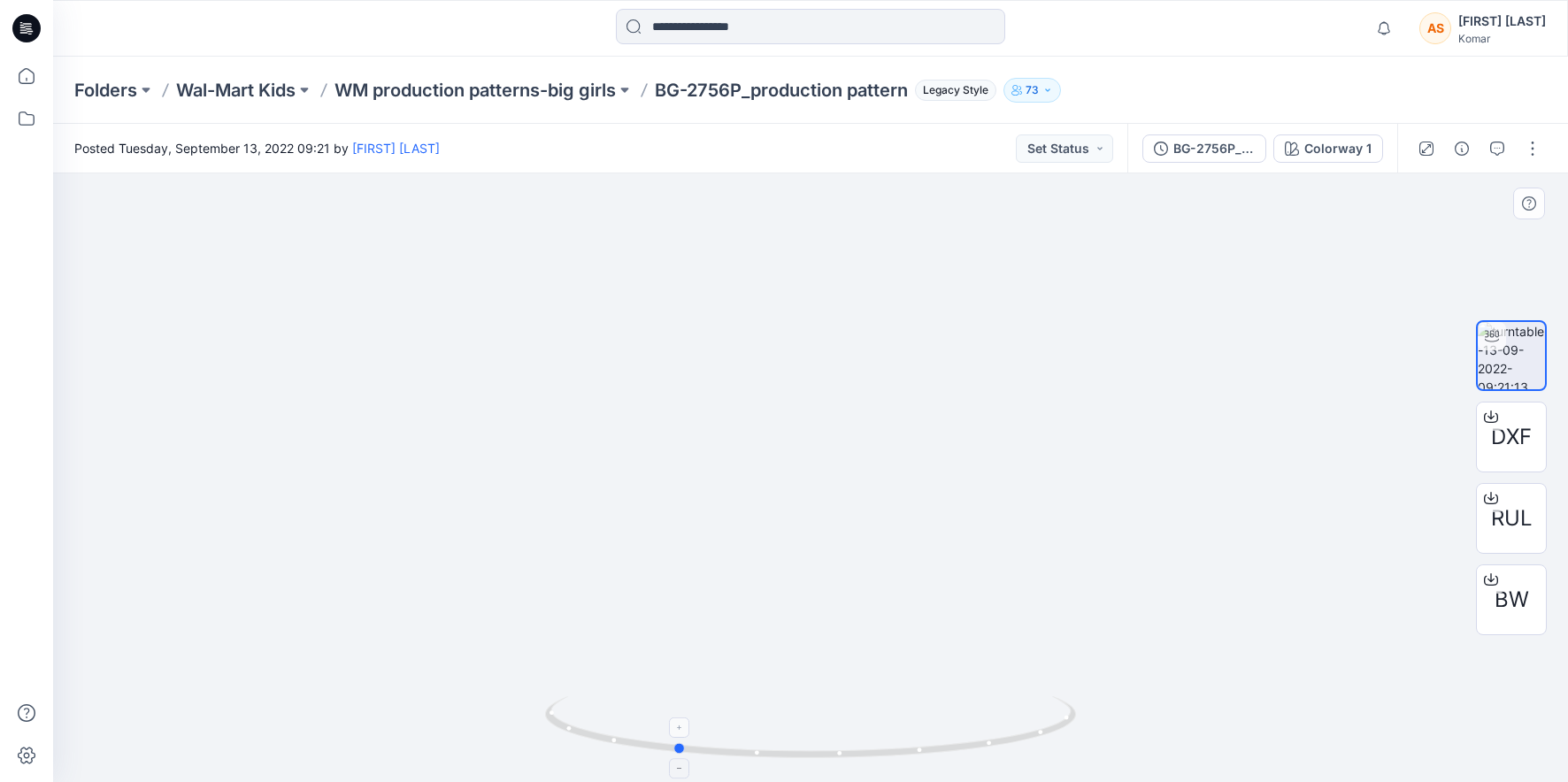 drag, startPoint x: 1007, startPoint y: 731, endPoint x: 994, endPoint y: 729, distance: 13.152946 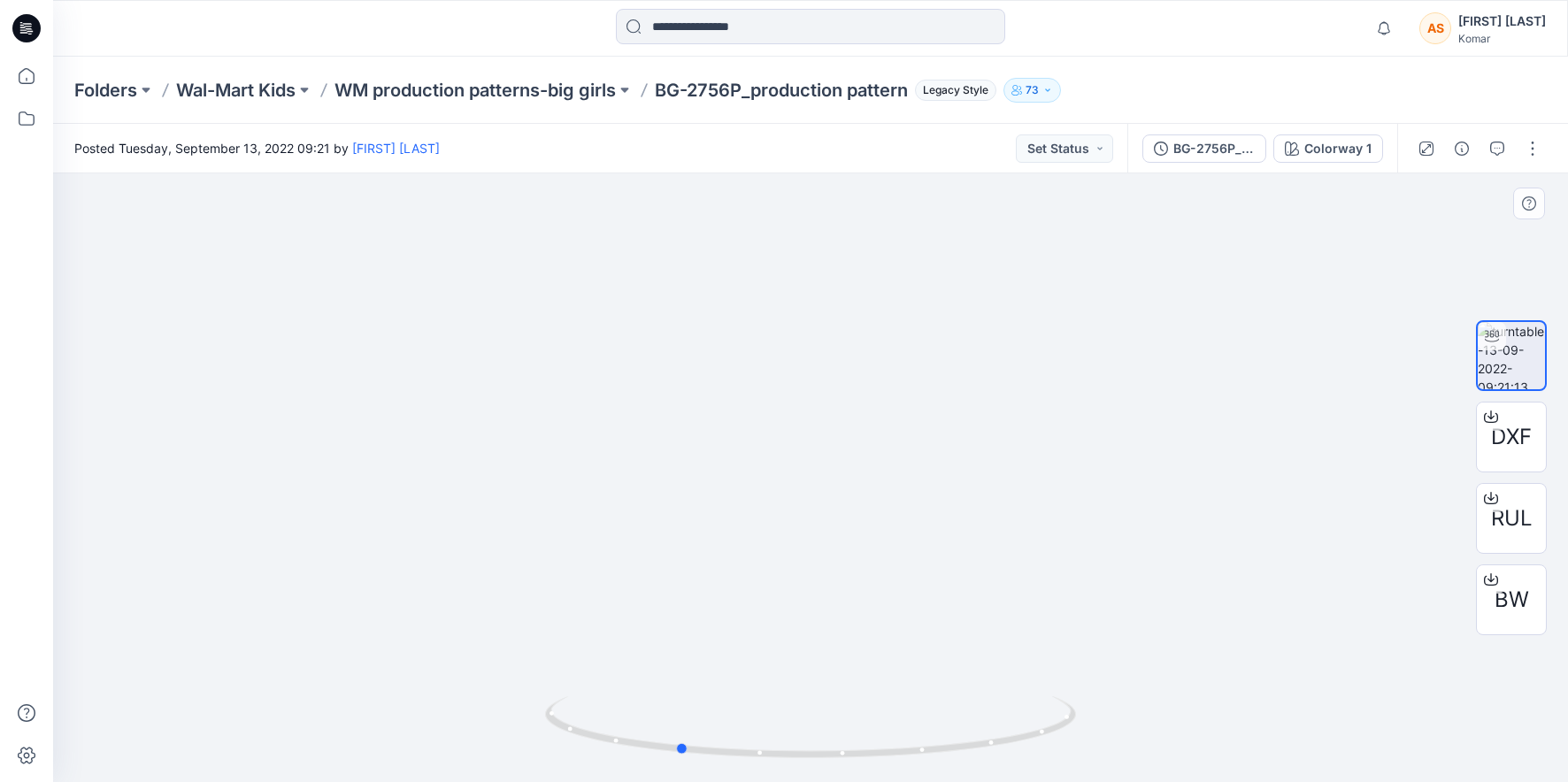 drag, startPoint x: 849, startPoint y: 719, endPoint x: 320, endPoint y: 679, distance: 530.5101 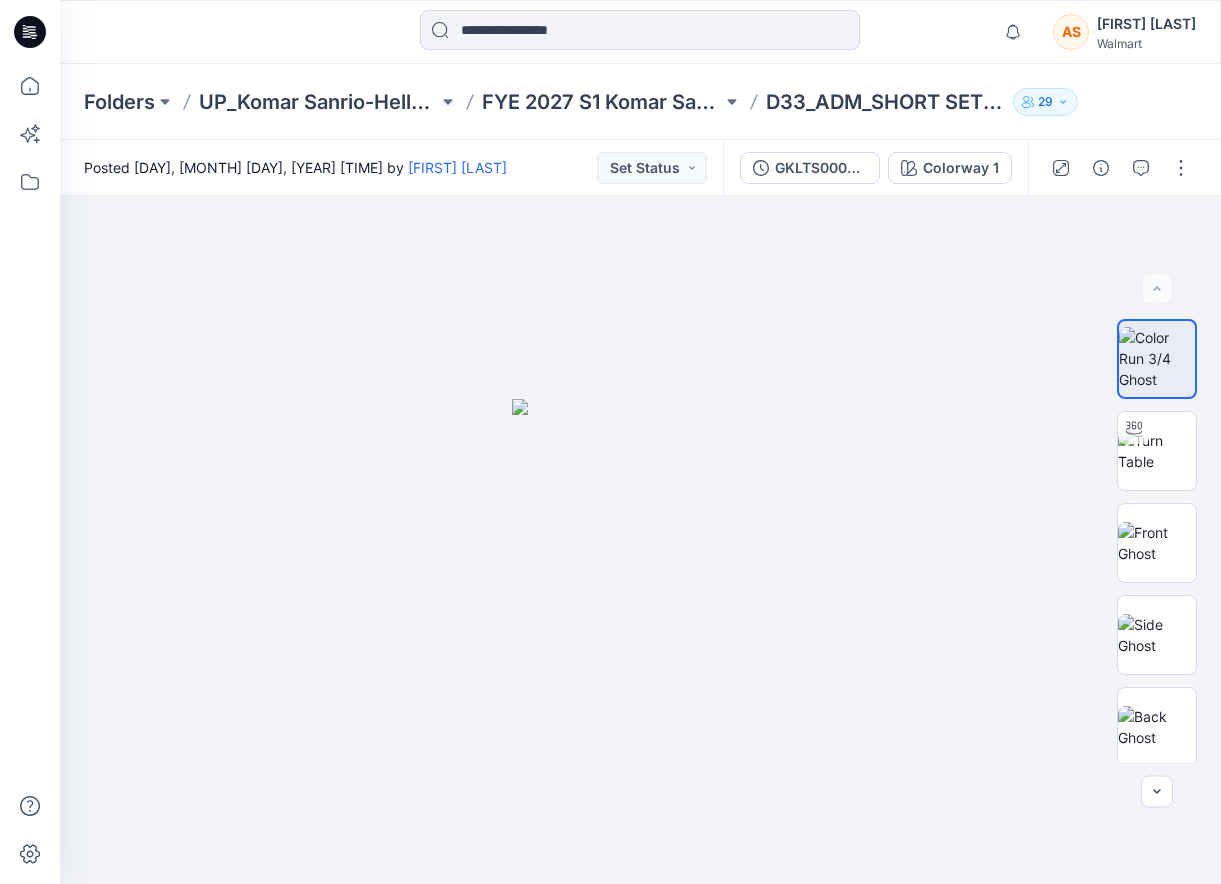 scroll, scrollTop: 0, scrollLeft: 0, axis: both 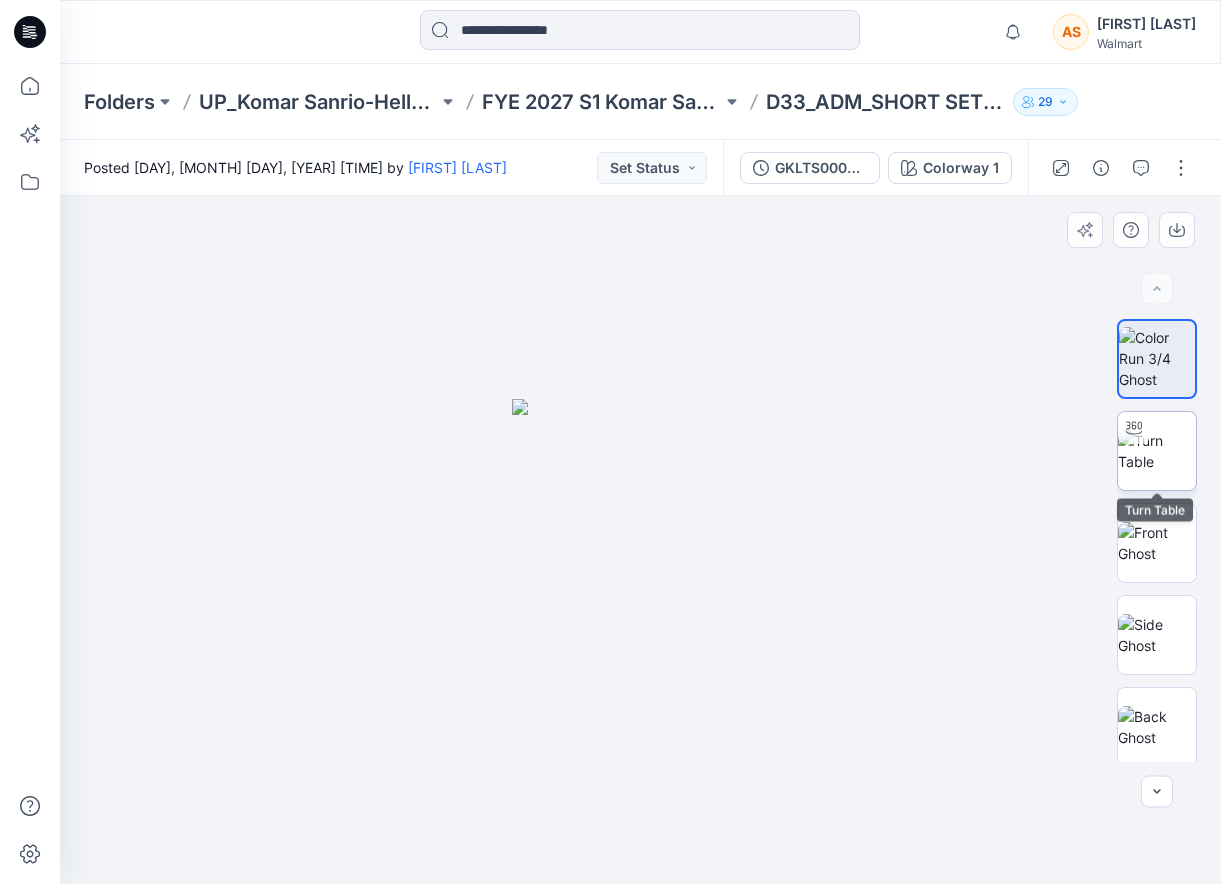 click at bounding box center (1157, 451) 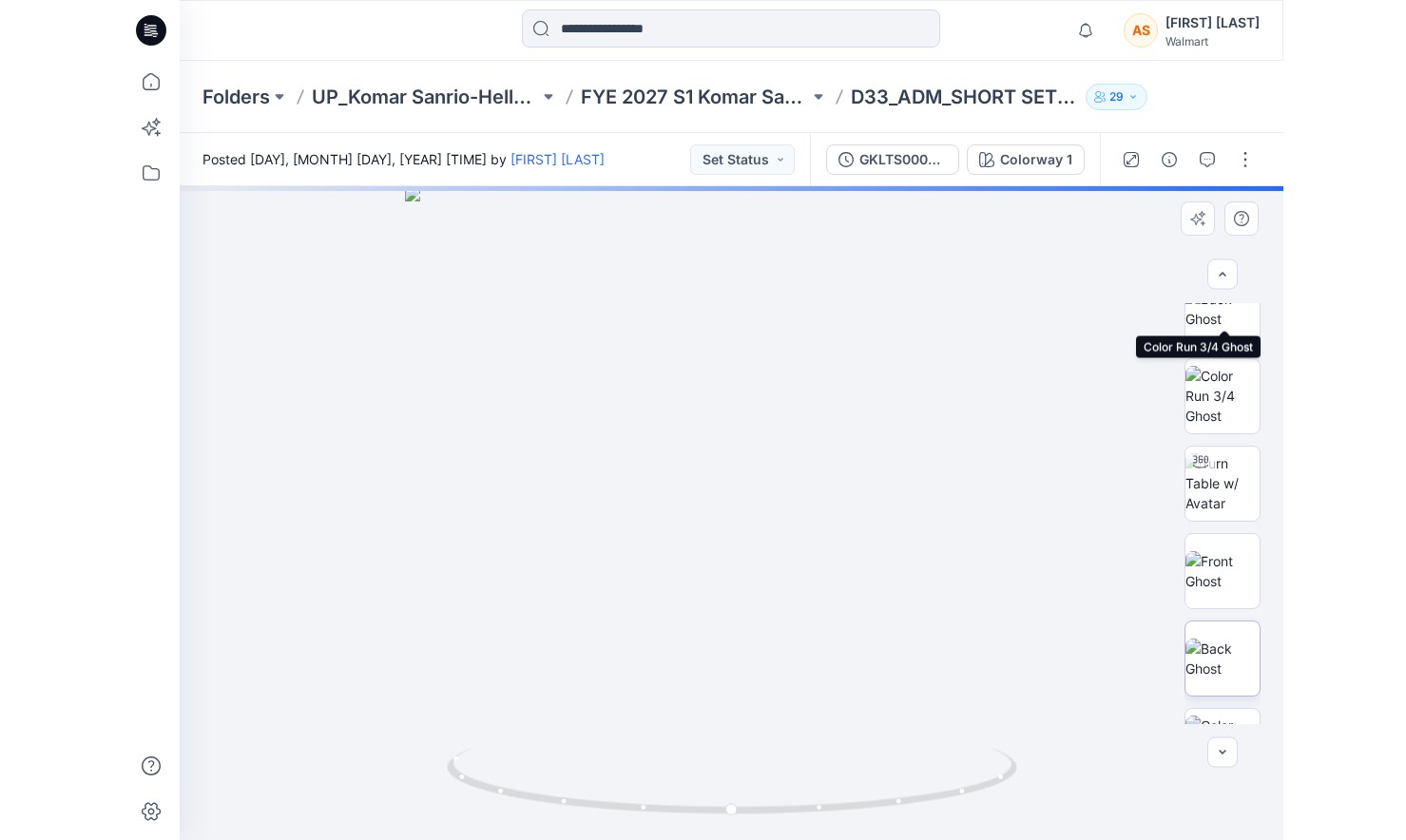 scroll, scrollTop: 487, scrollLeft: 0, axis: vertical 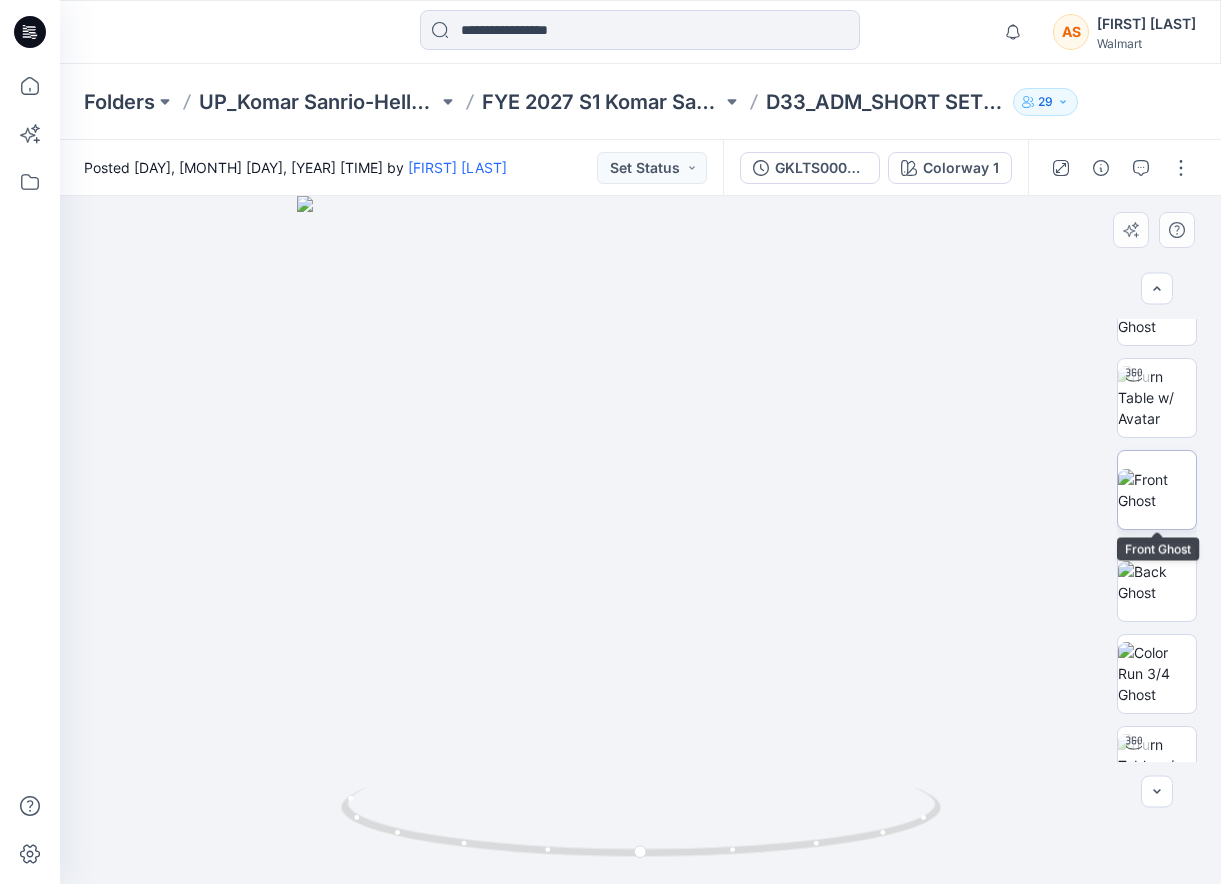 click at bounding box center (1157, 490) 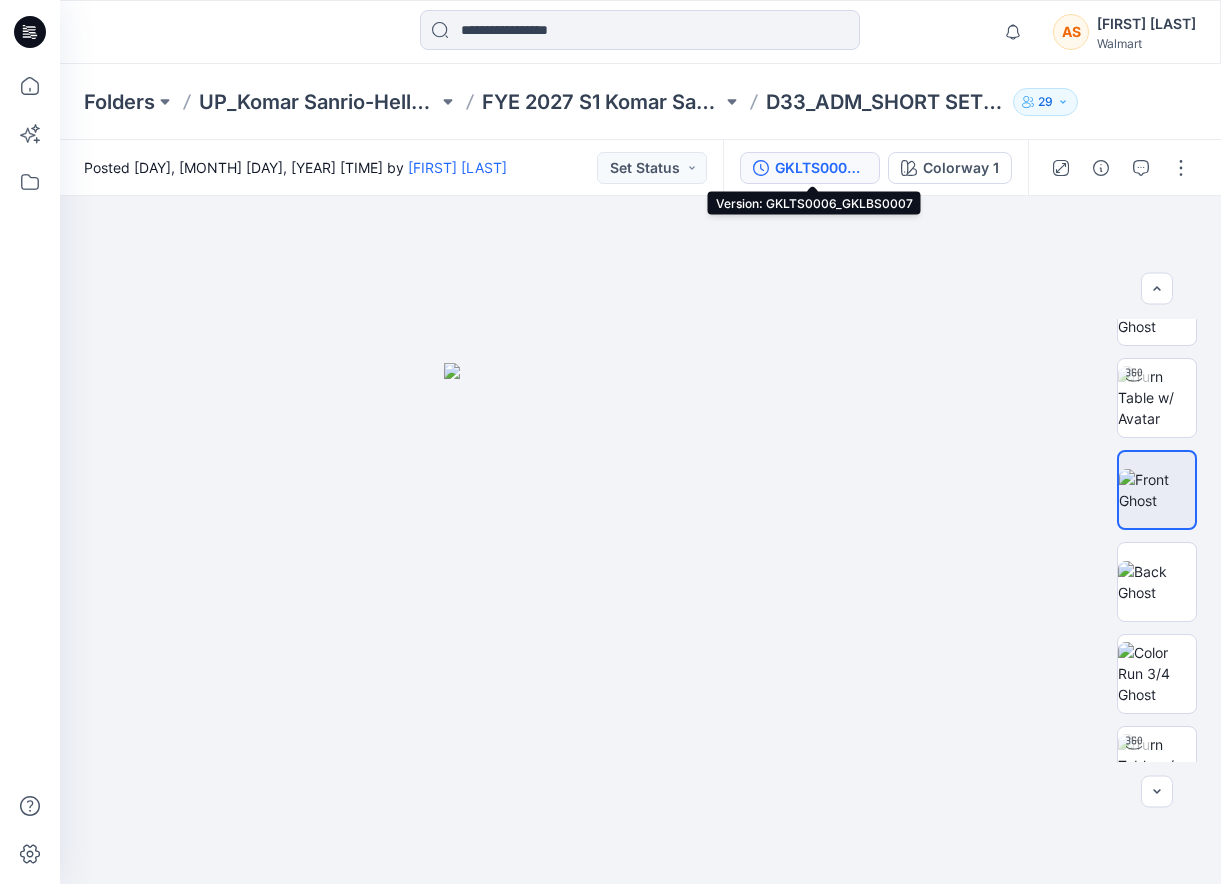 click on "GKLTS0006_GKLBS0007" at bounding box center (821, 168) 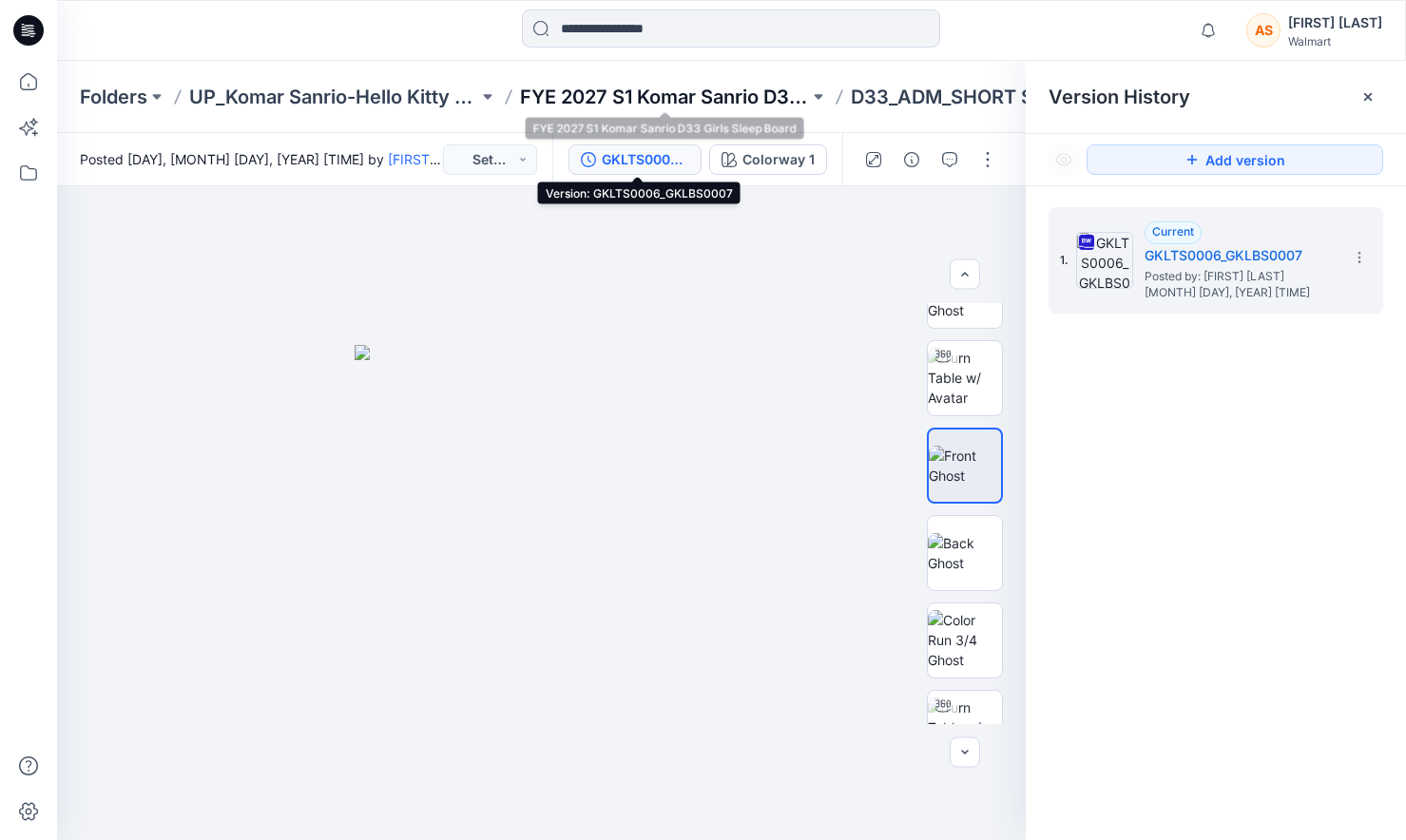 click on "FYE 2027 S1 Komar Sanrio D33 Girls Sleep Board" at bounding box center (664, 97) 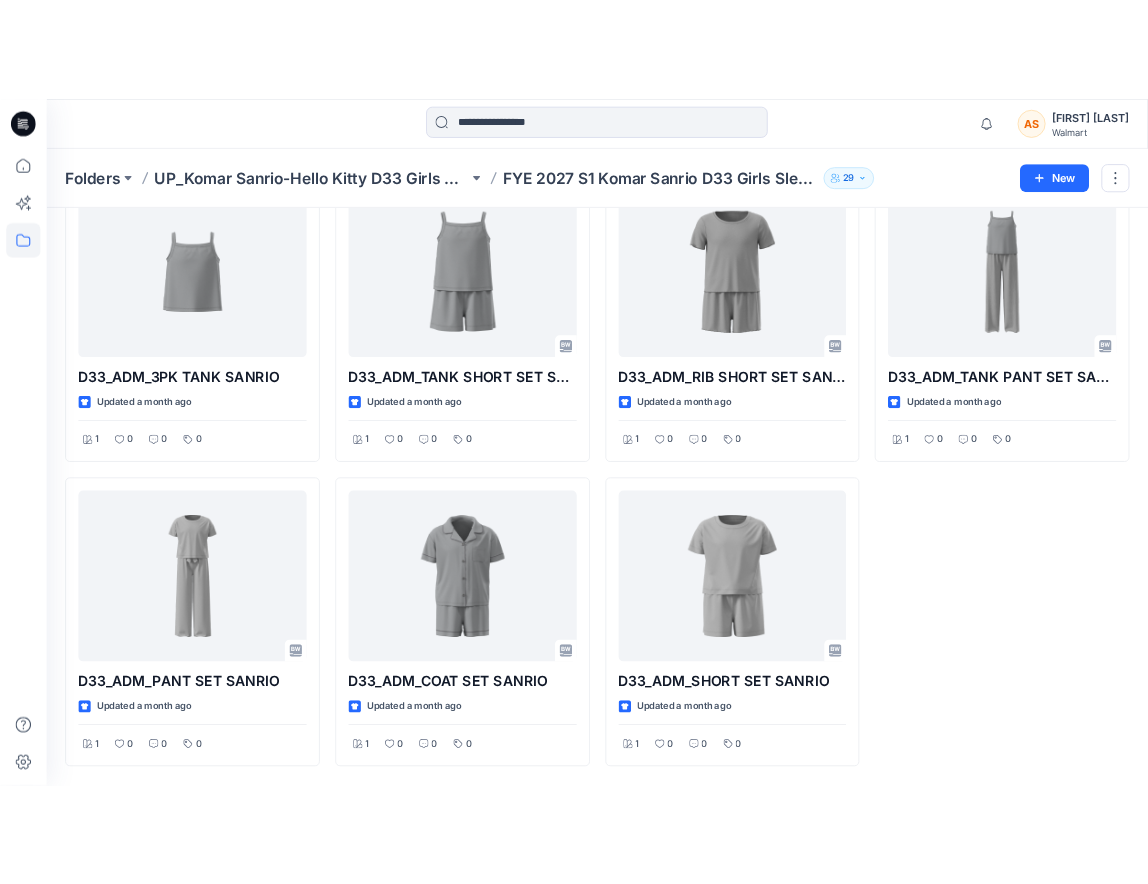 scroll, scrollTop: 0, scrollLeft: 0, axis: both 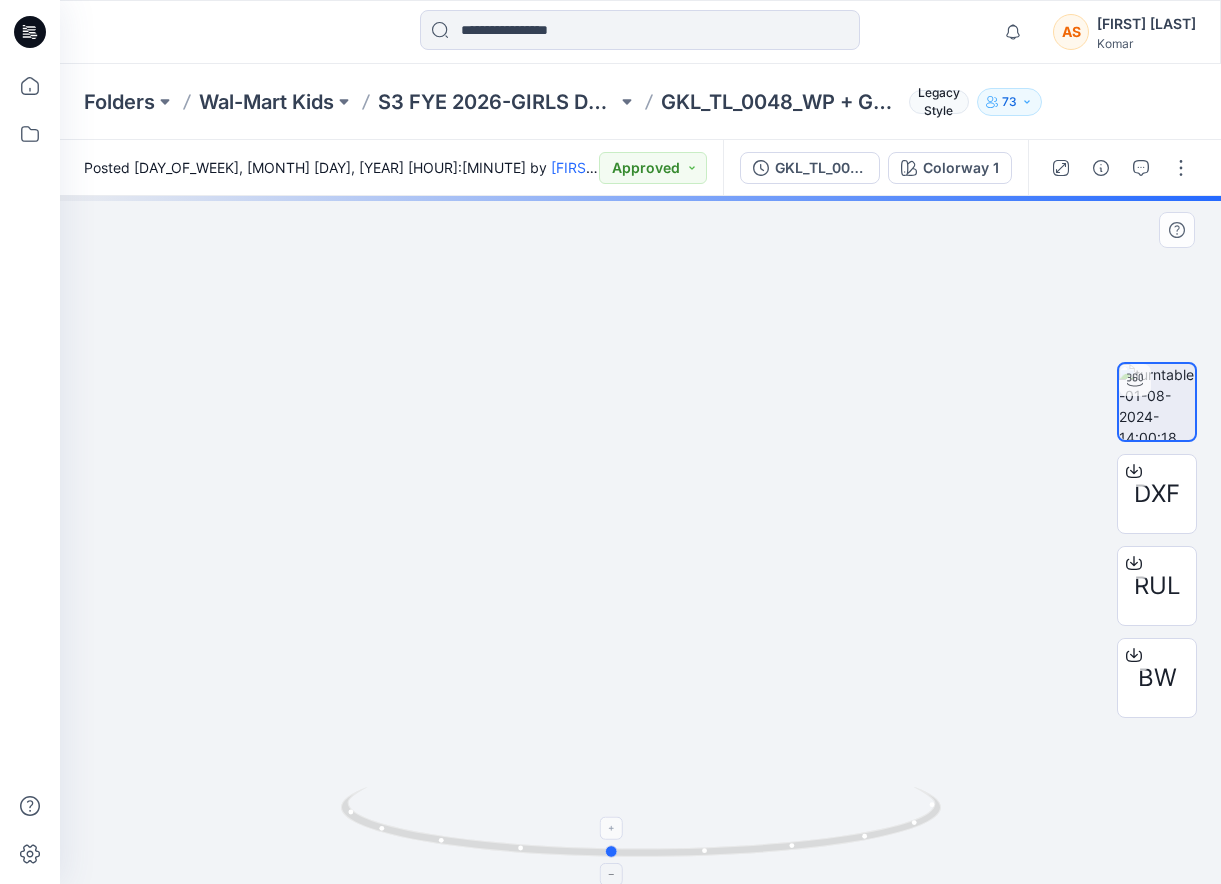 drag, startPoint x: 916, startPoint y: 795, endPoint x: 900, endPoint y: 791, distance: 16.492422 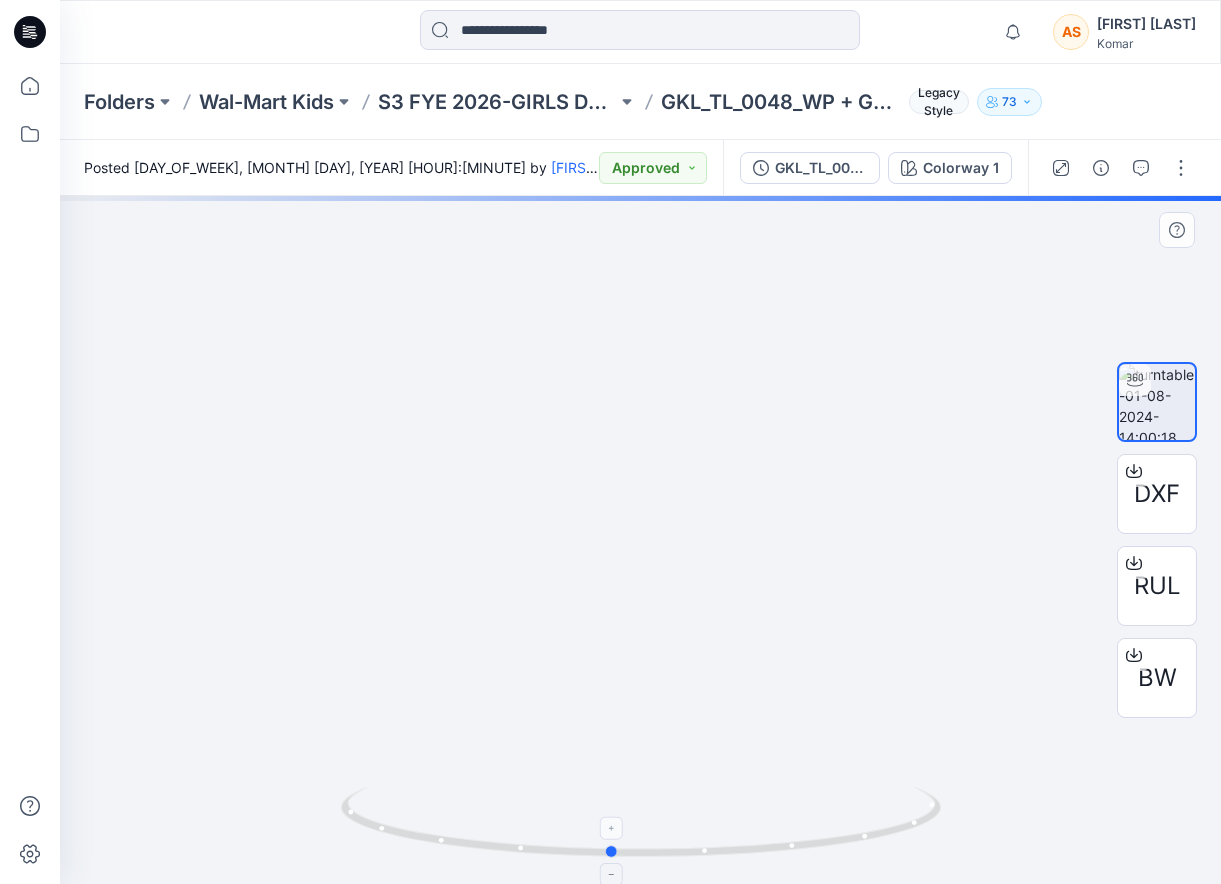 click 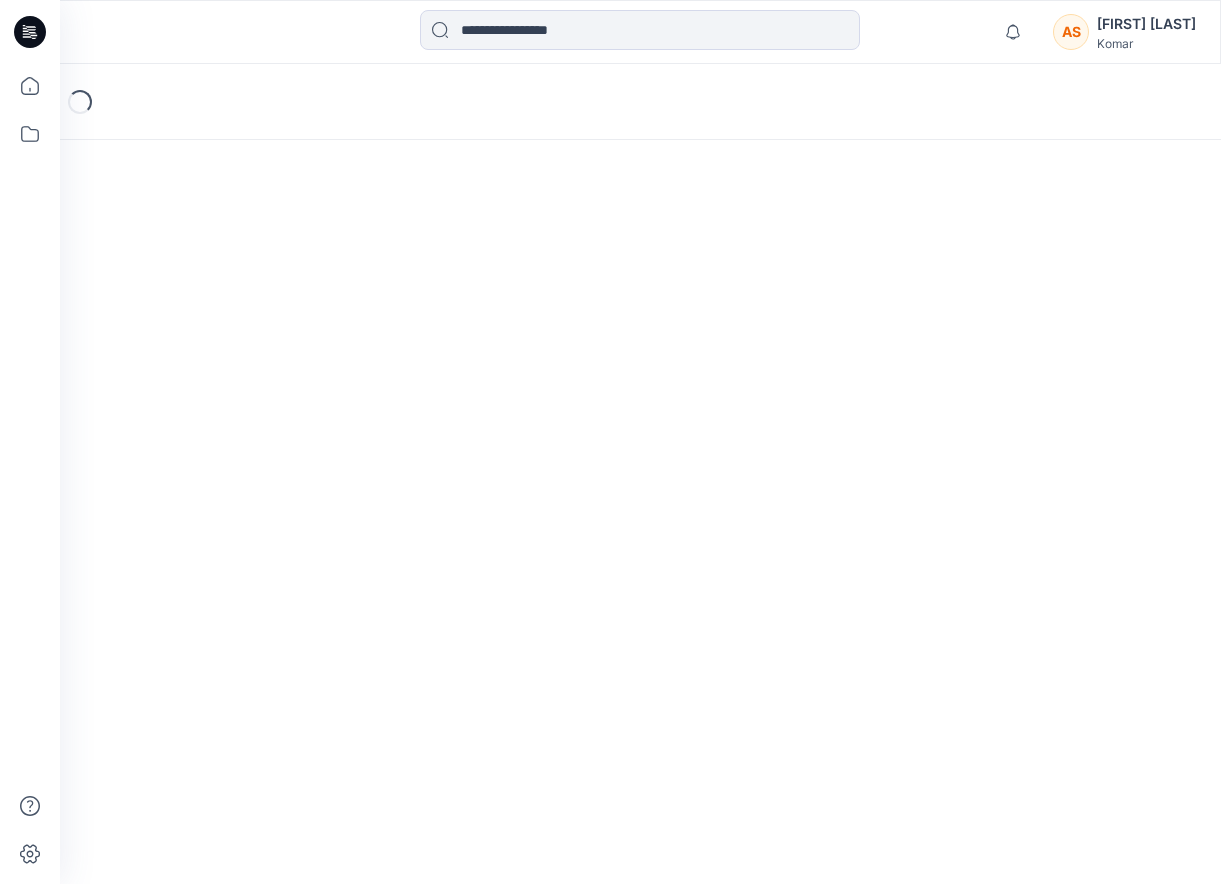scroll, scrollTop: 0, scrollLeft: 0, axis: both 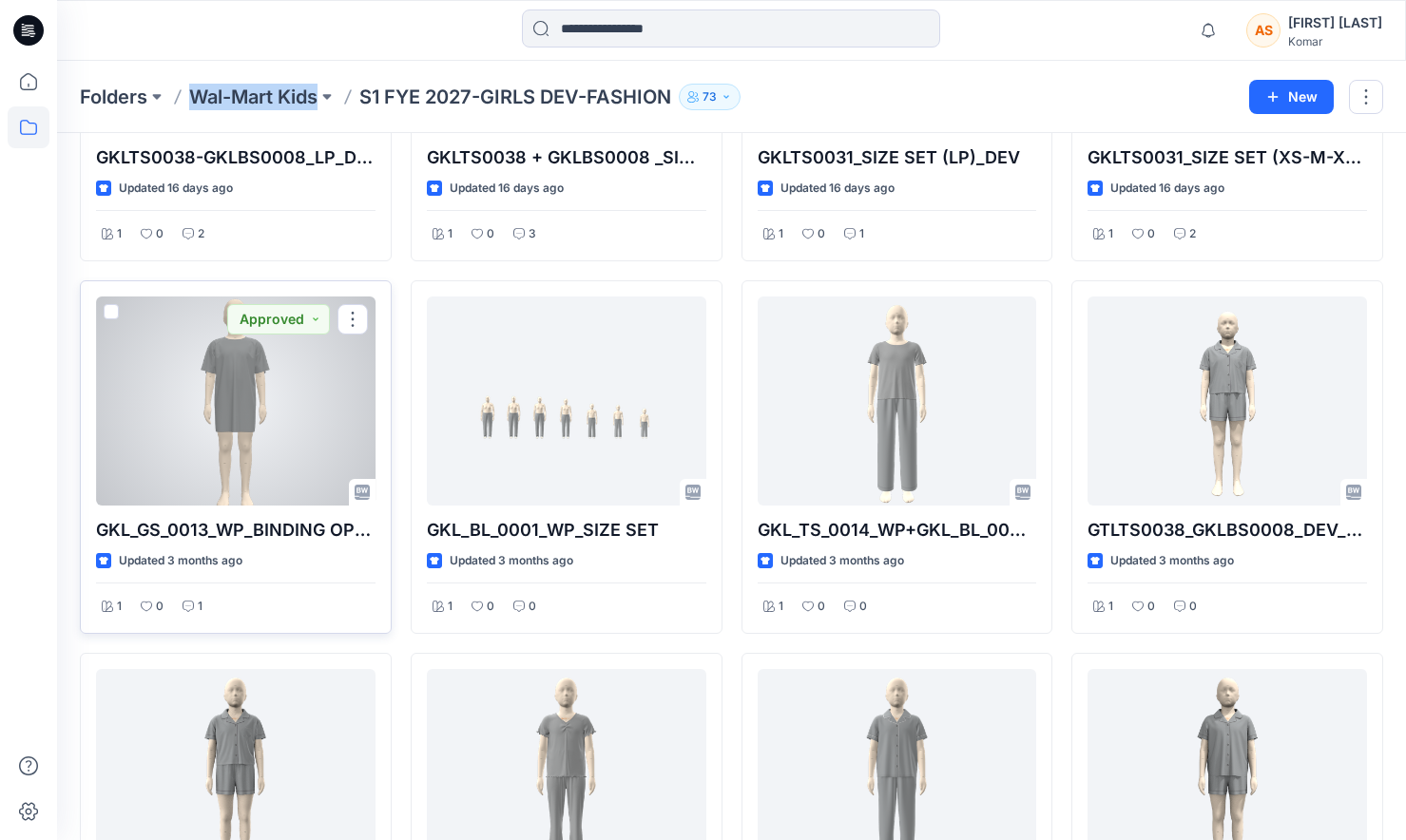 click at bounding box center [236, 401] 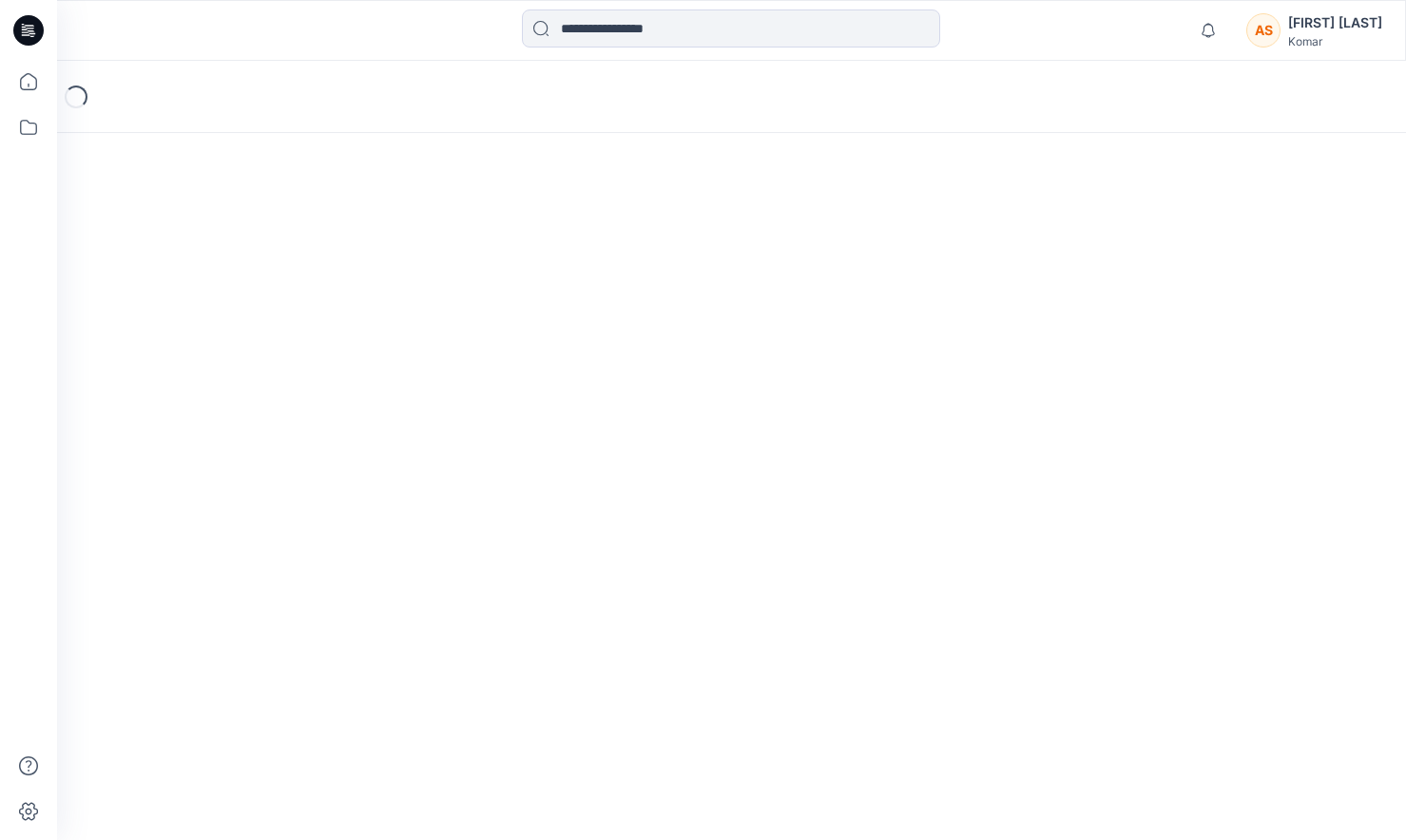 scroll, scrollTop: 0, scrollLeft: 0, axis: both 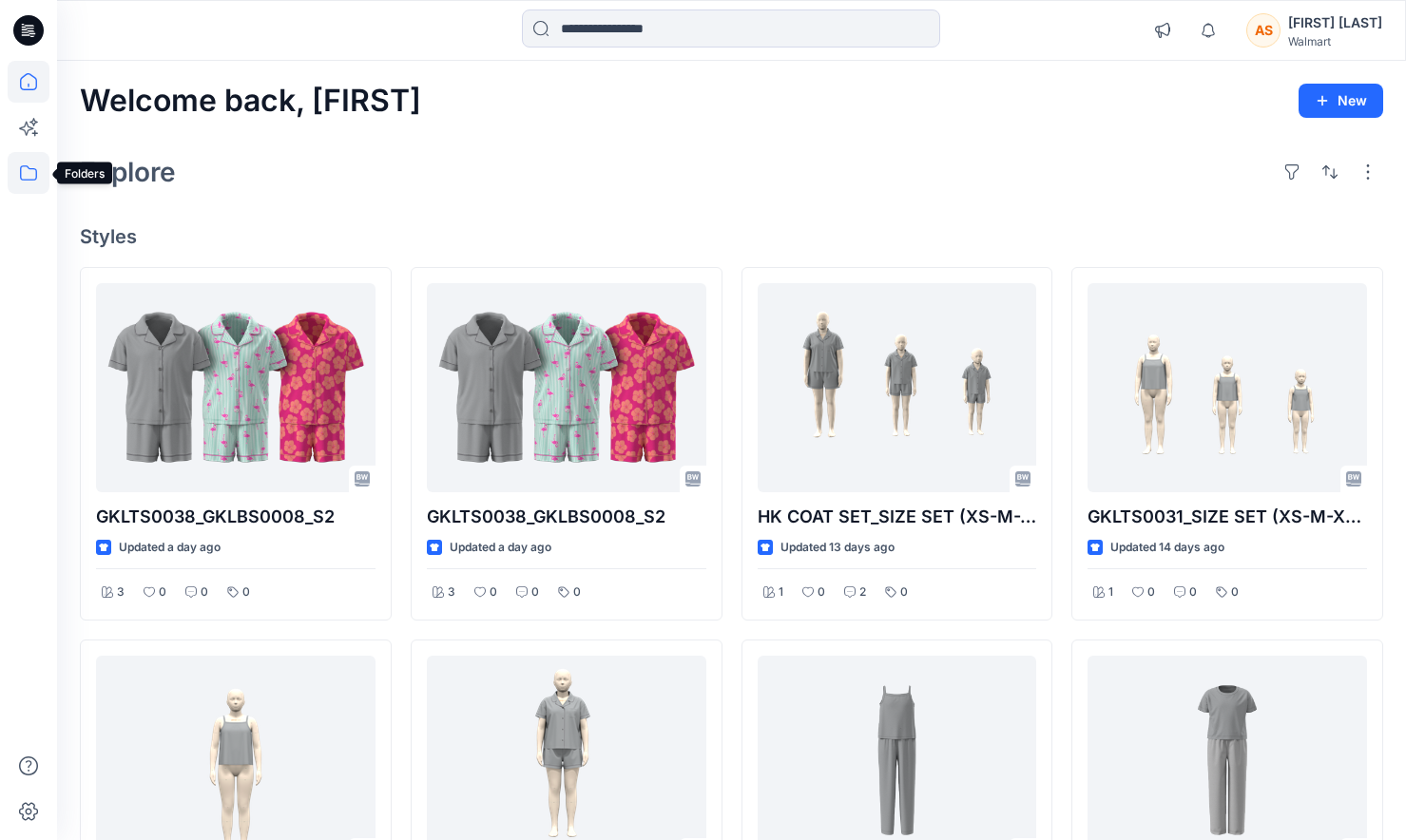 click 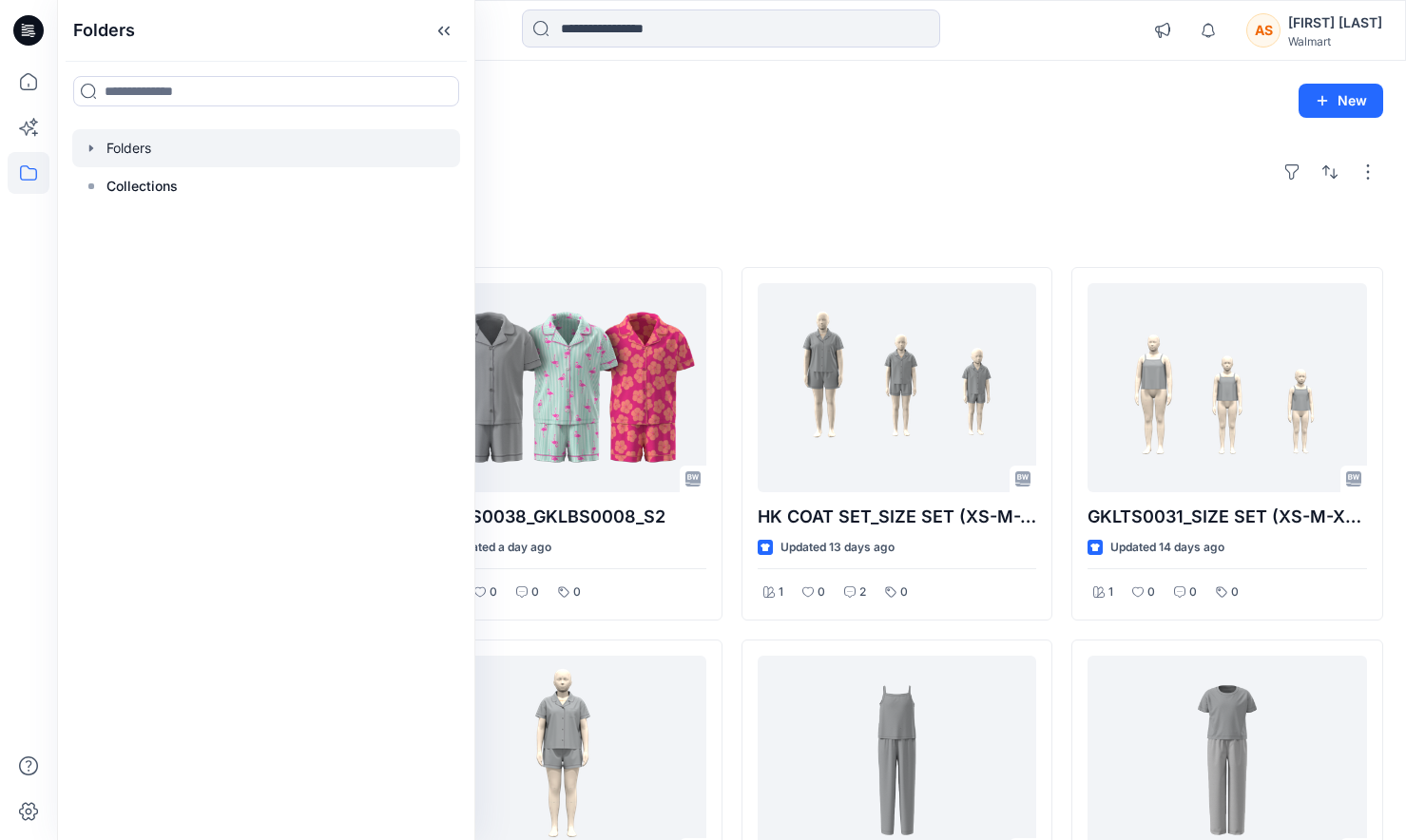 click 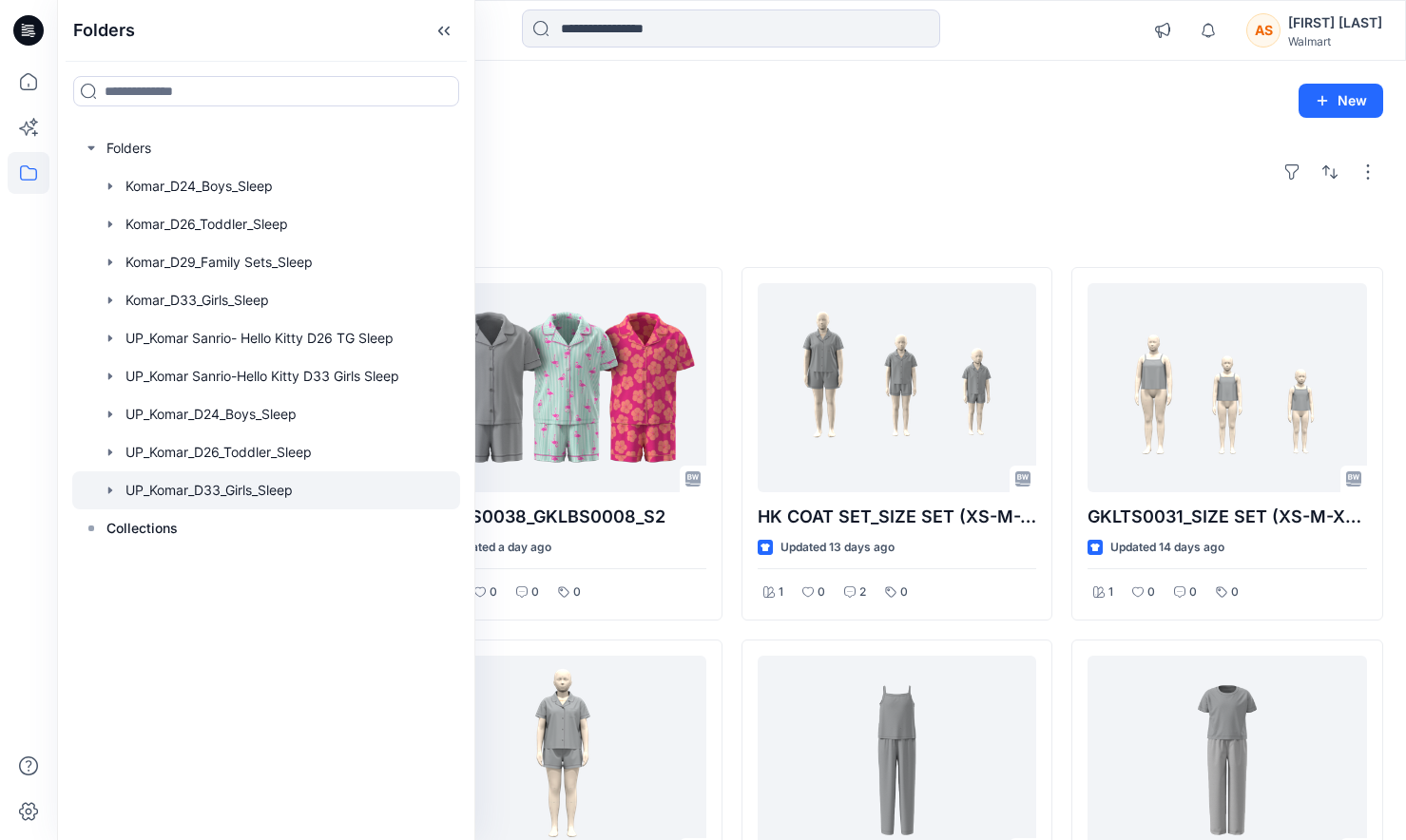 click at bounding box center (266, 490) 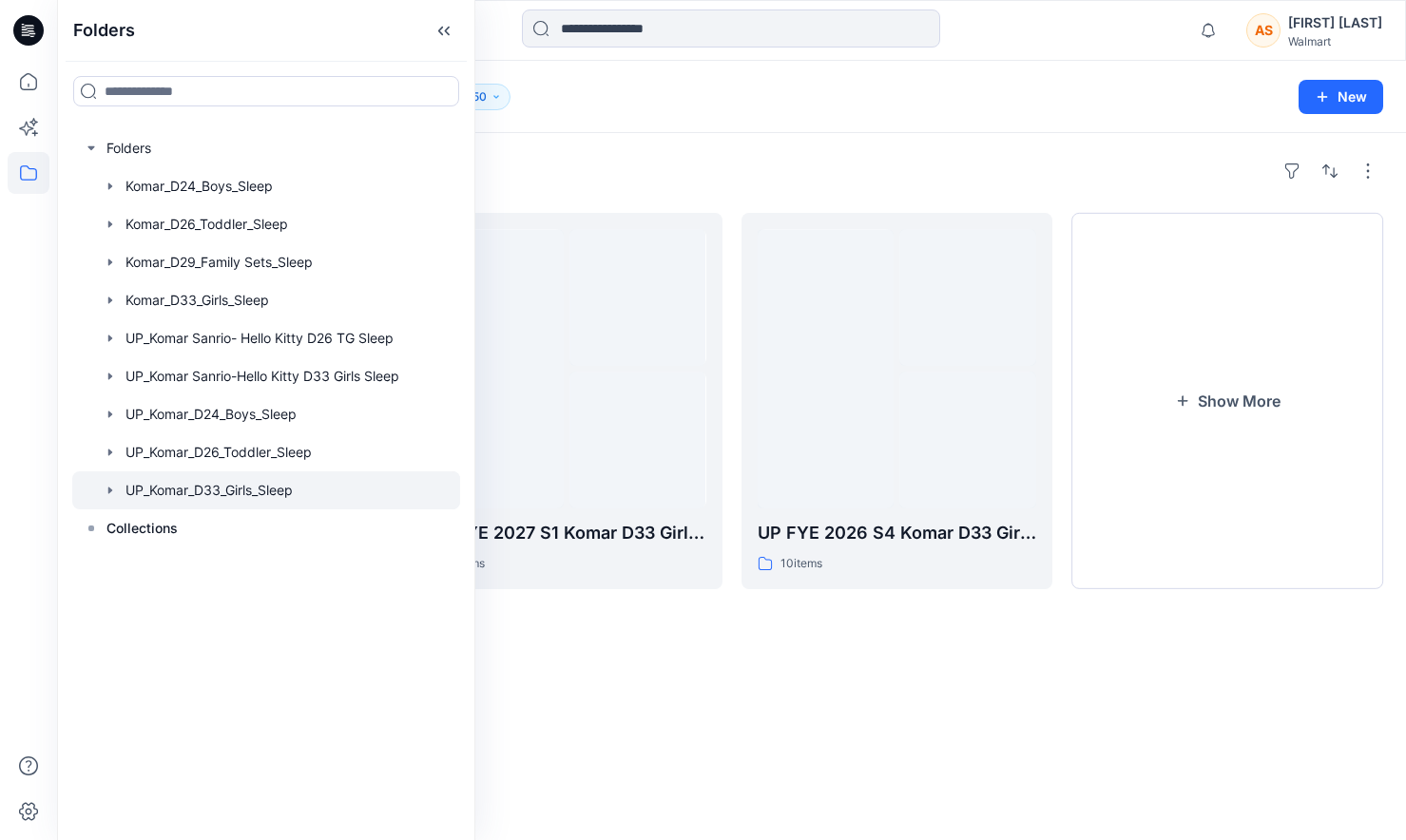 click 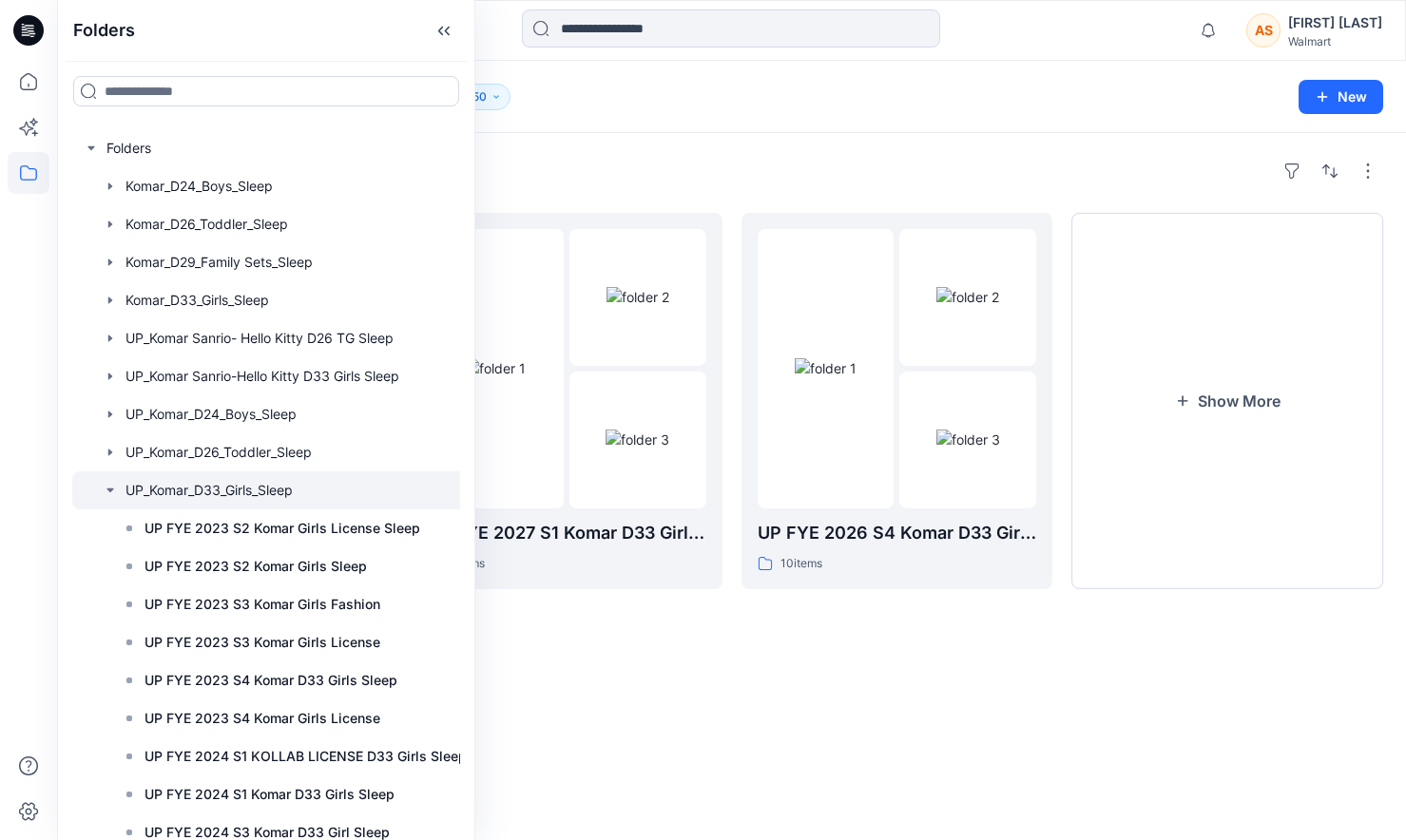 click on "Folders" at bounding box center (731, 171) 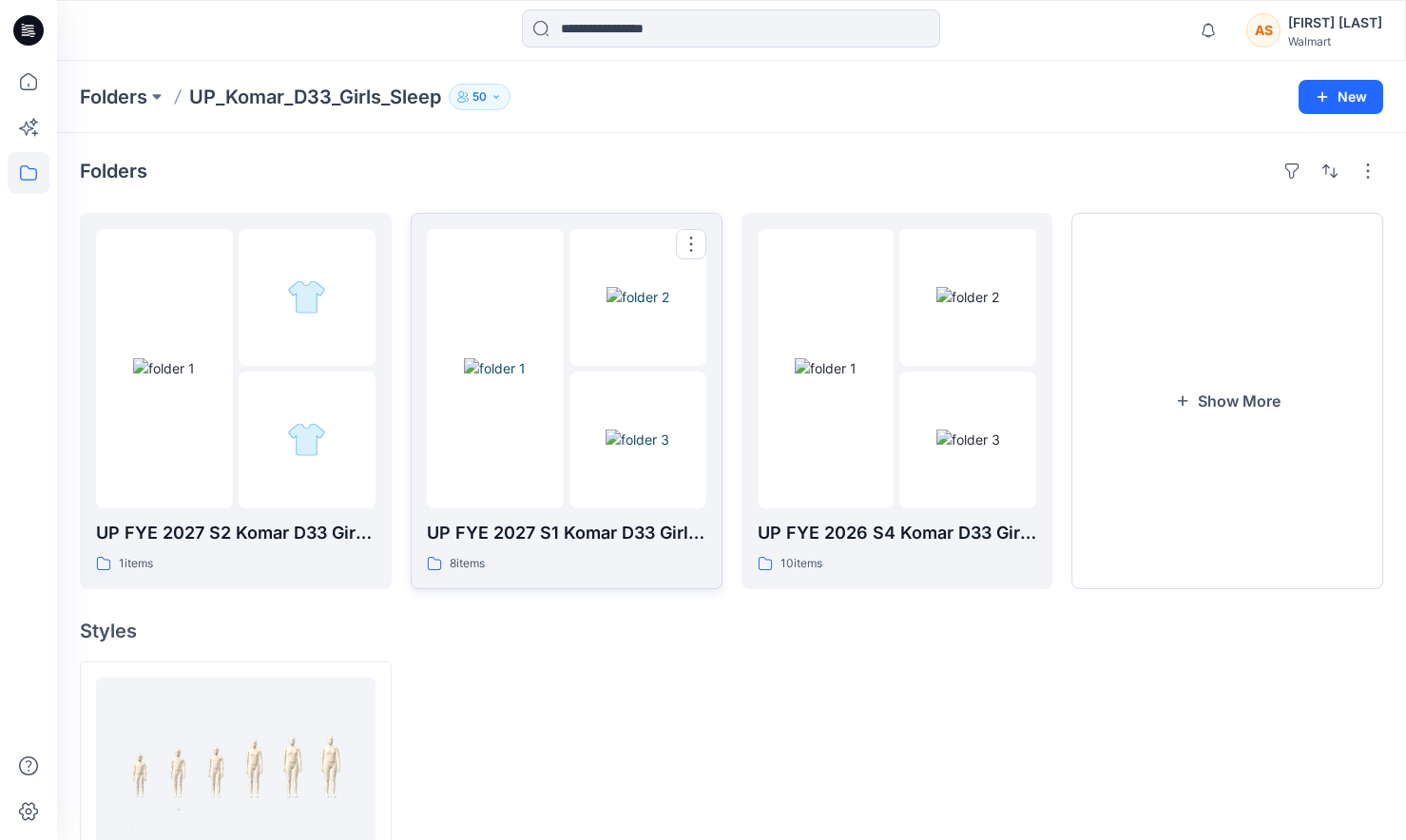 click at bounding box center (637, 439) 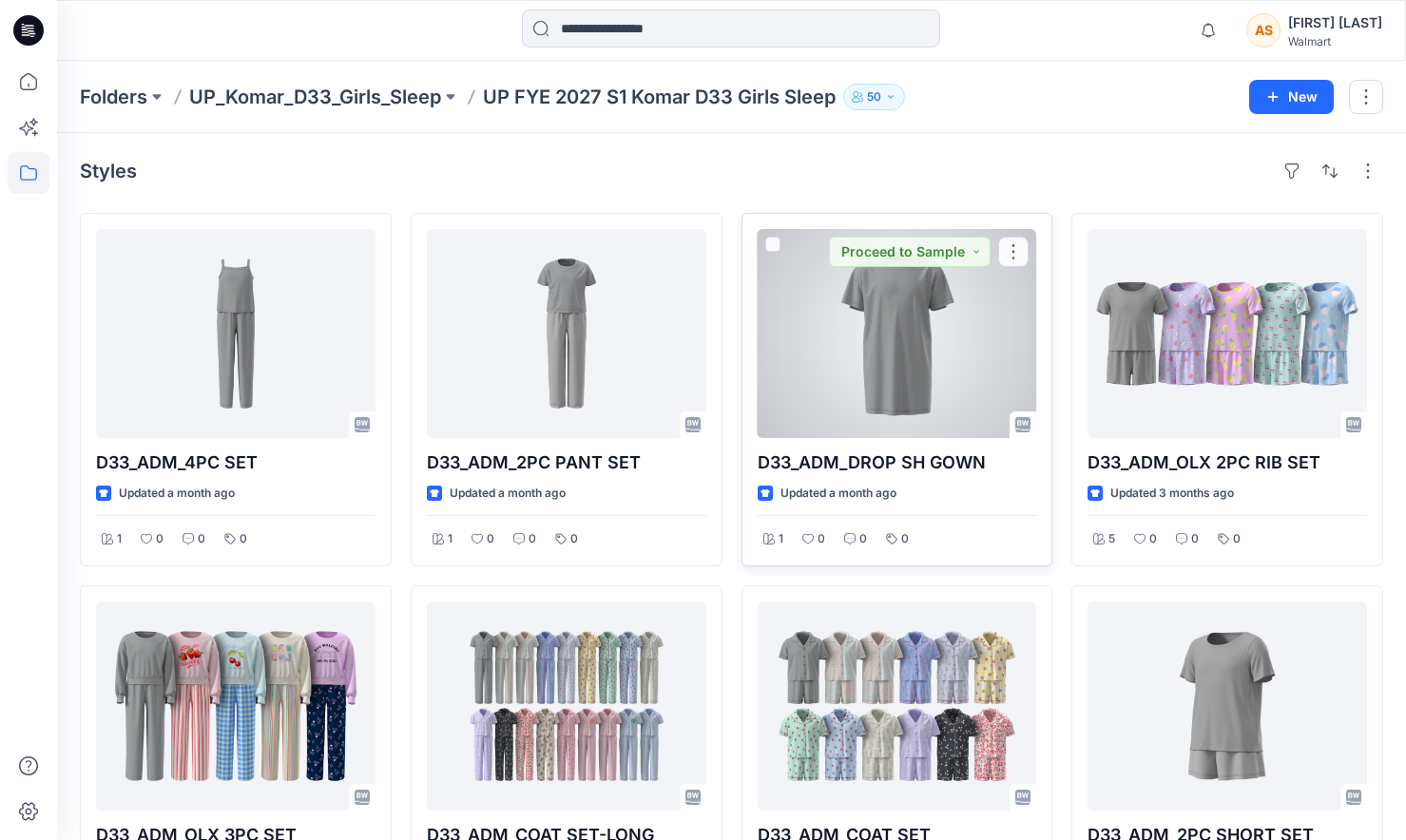 click at bounding box center (897, 334) 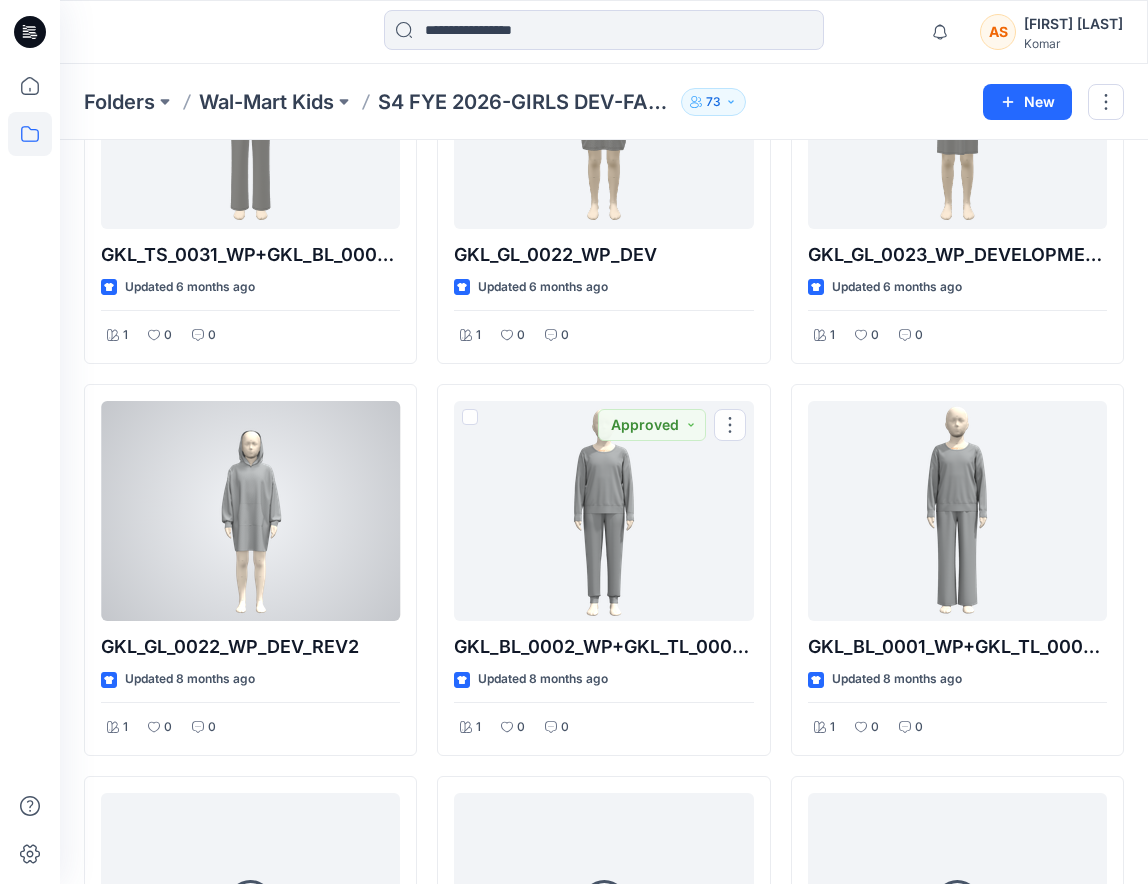 scroll, scrollTop: 1017, scrollLeft: 0, axis: vertical 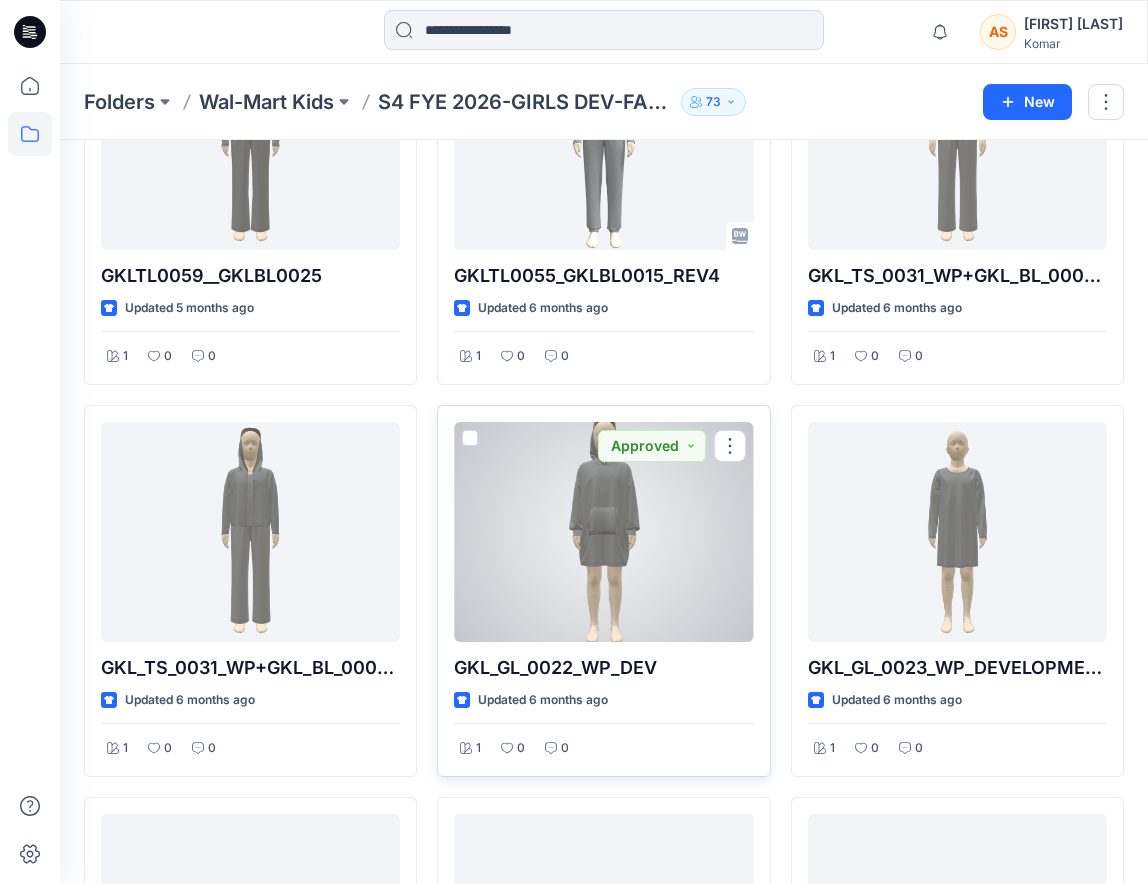 click at bounding box center (603, 532) 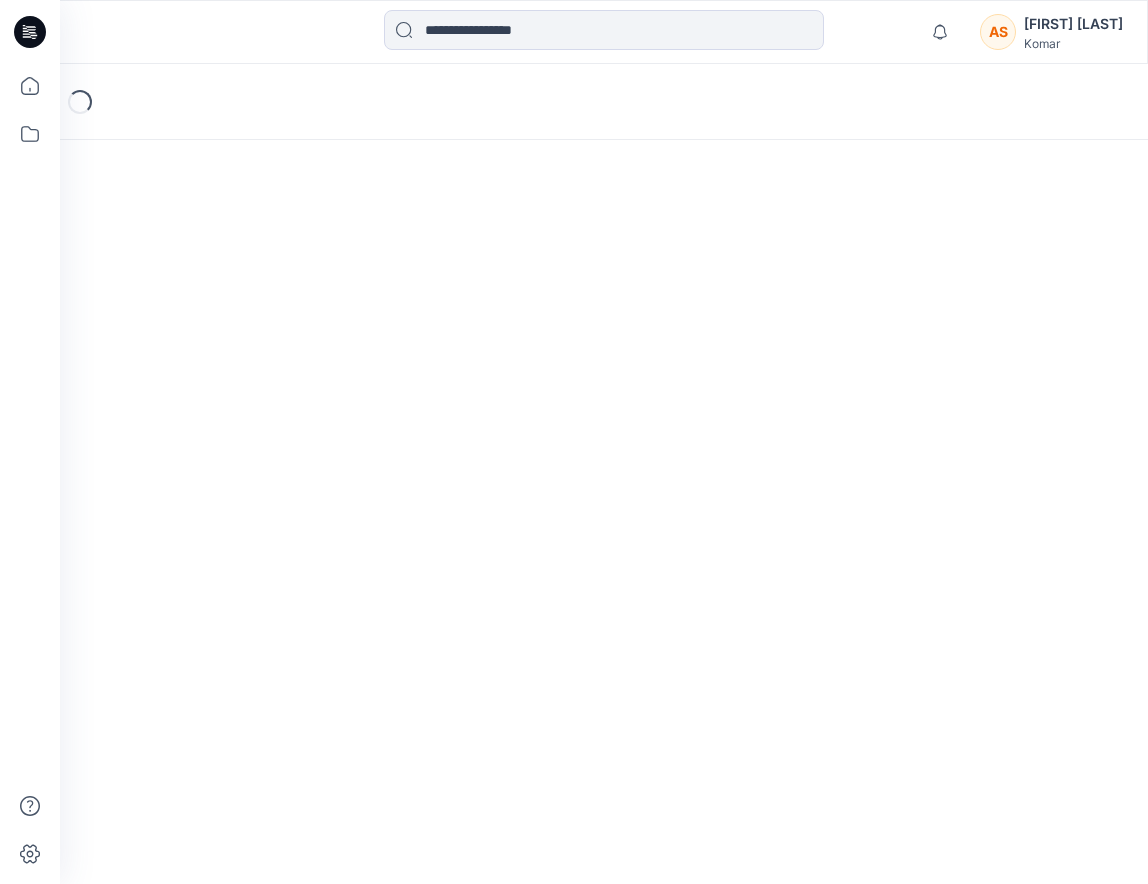 scroll, scrollTop: 0, scrollLeft: 0, axis: both 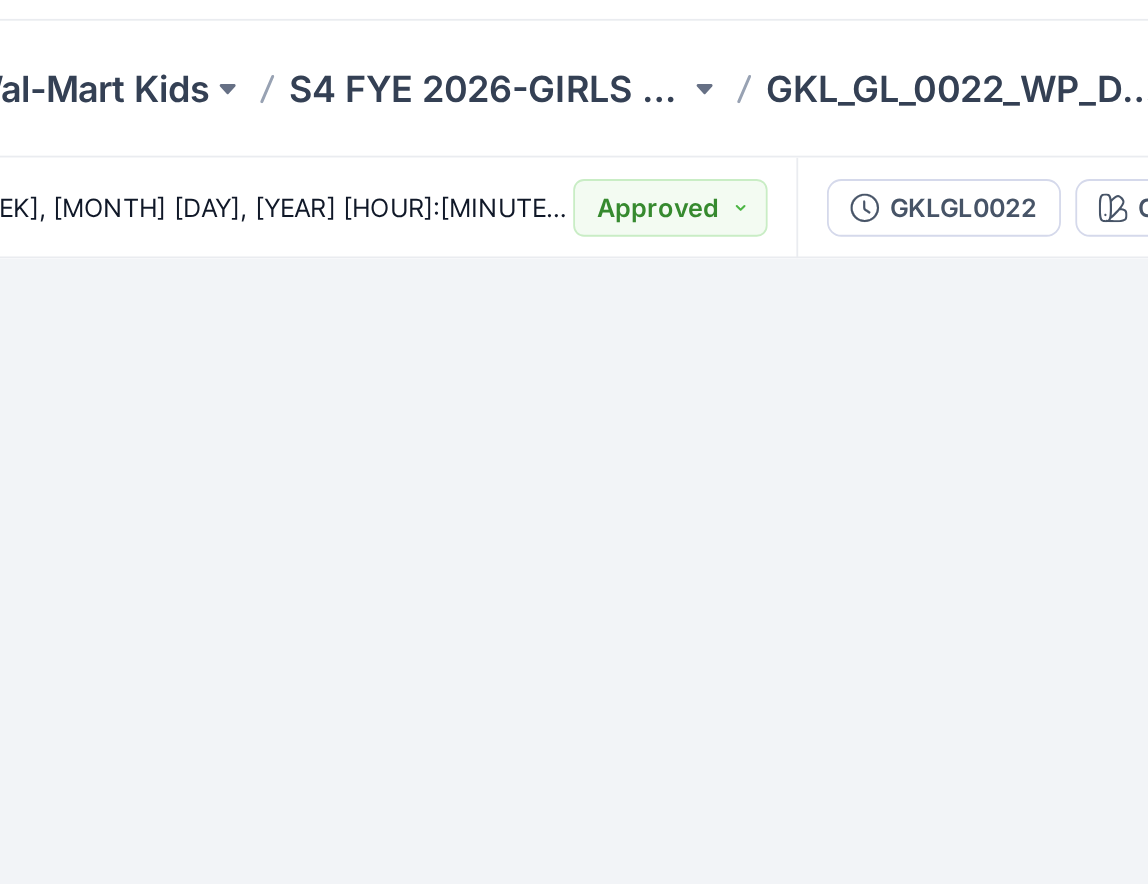 drag, startPoint x: 574, startPoint y: 438, endPoint x: 576, endPoint y: 258, distance: 180.01111 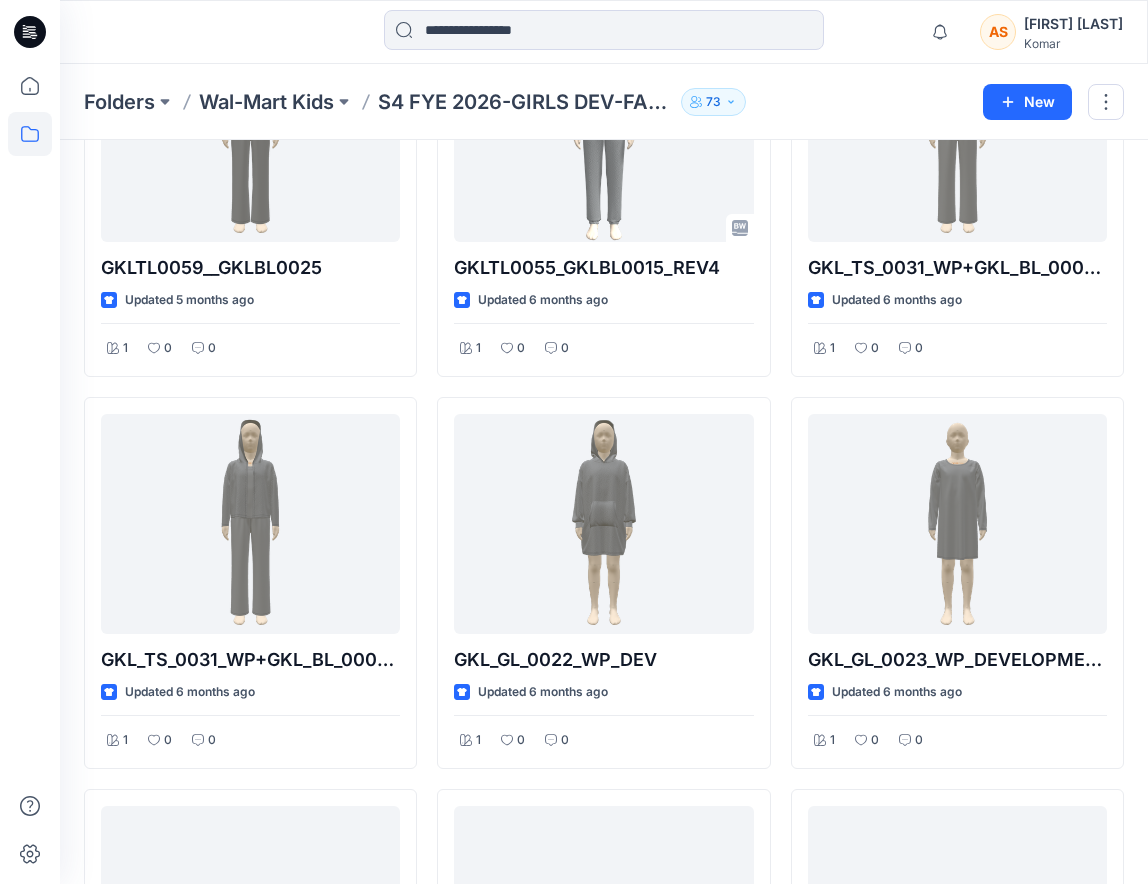 scroll, scrollTop: 887, scrollLeft: 0, axis: vertical 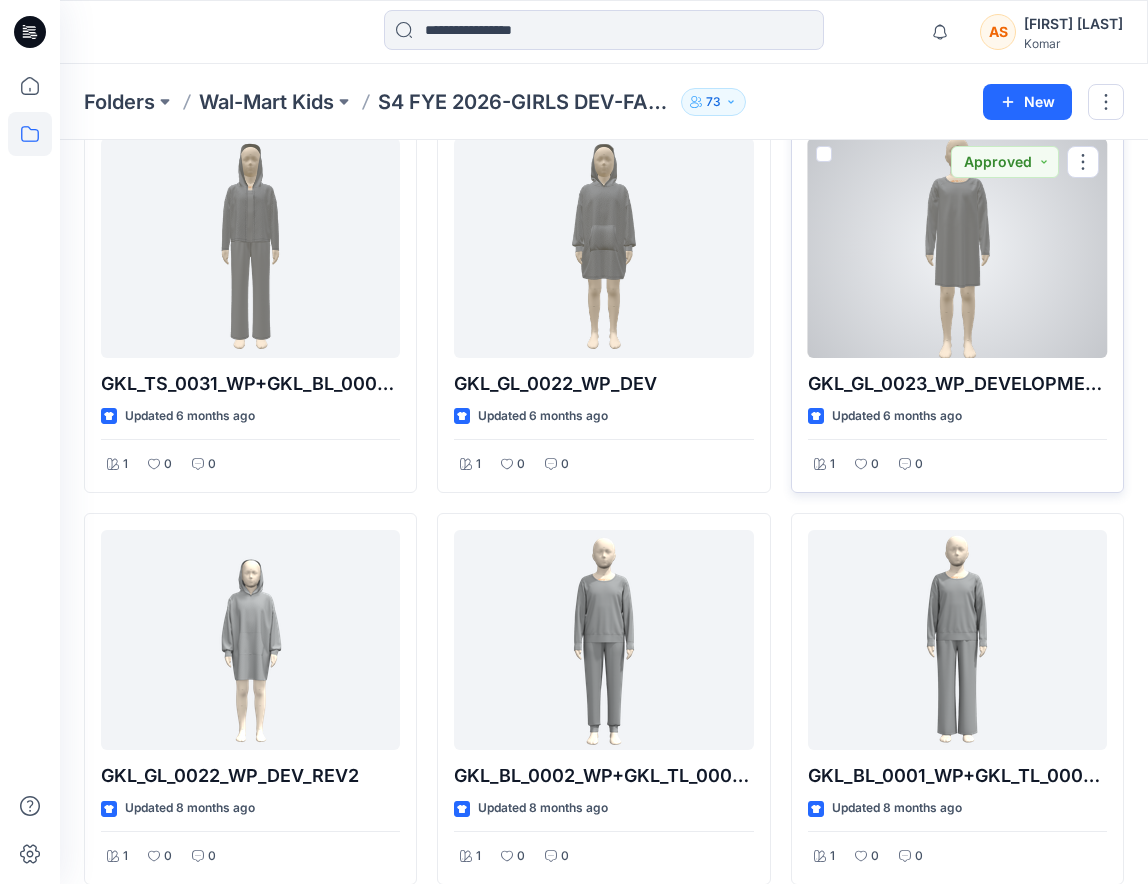 click at bounding box center [957, 248] 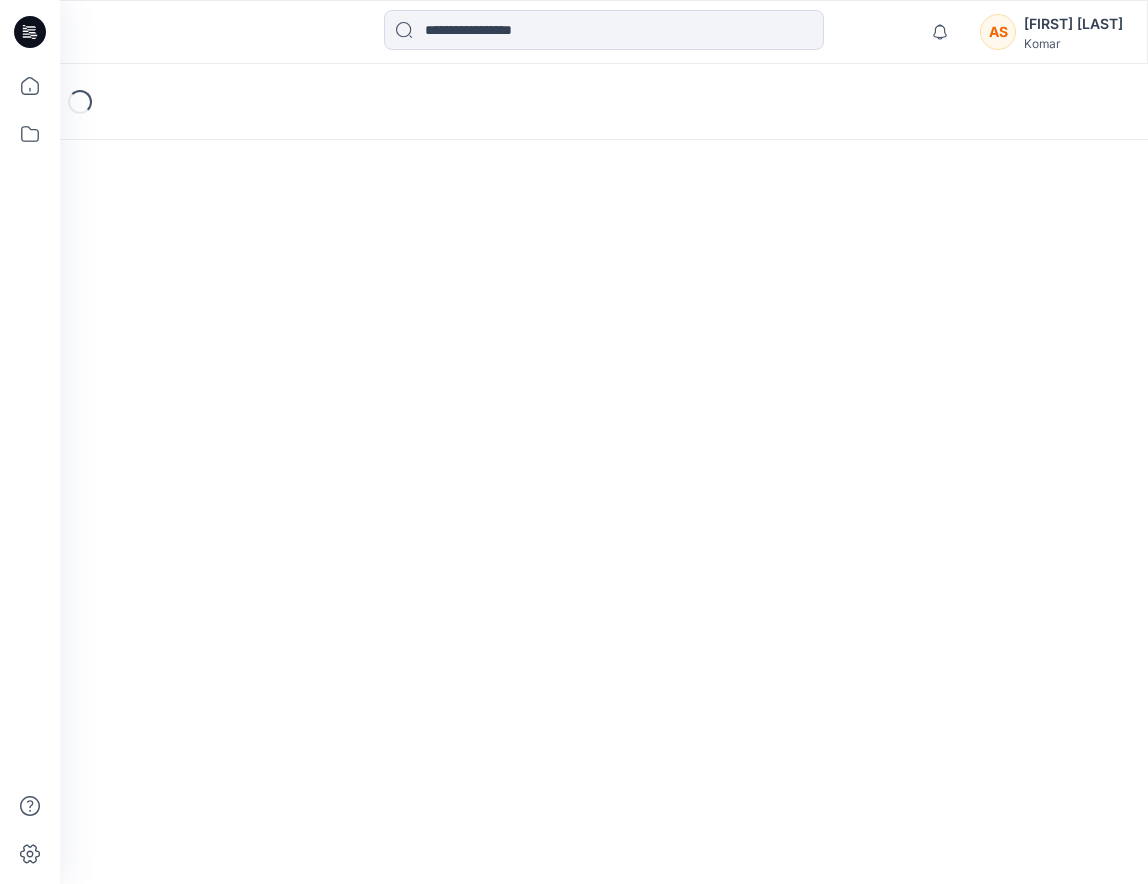 scroll, scrollTop: 0, scrollLeft: 0, axis: both 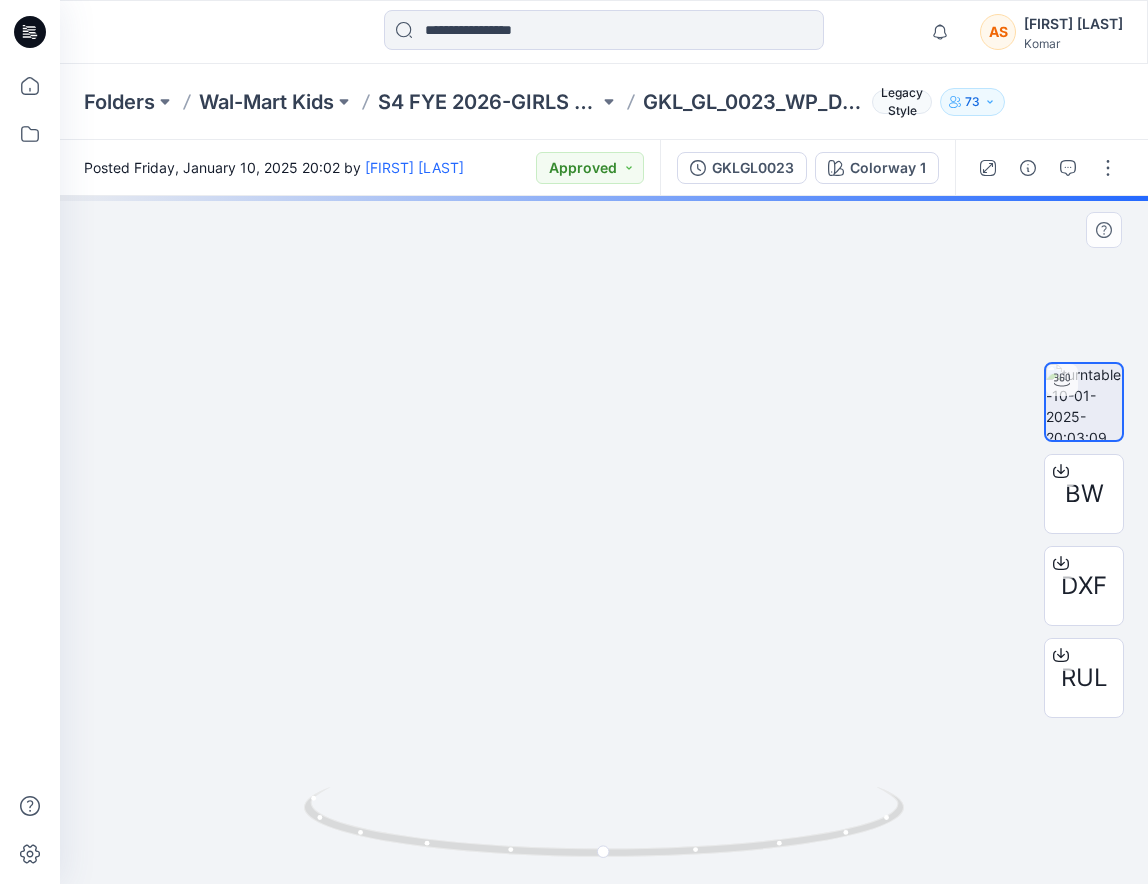 drag, startPoint x: 591, startPoint y: 298, endPoint x: 591, endPoint y: 424, distance: 126 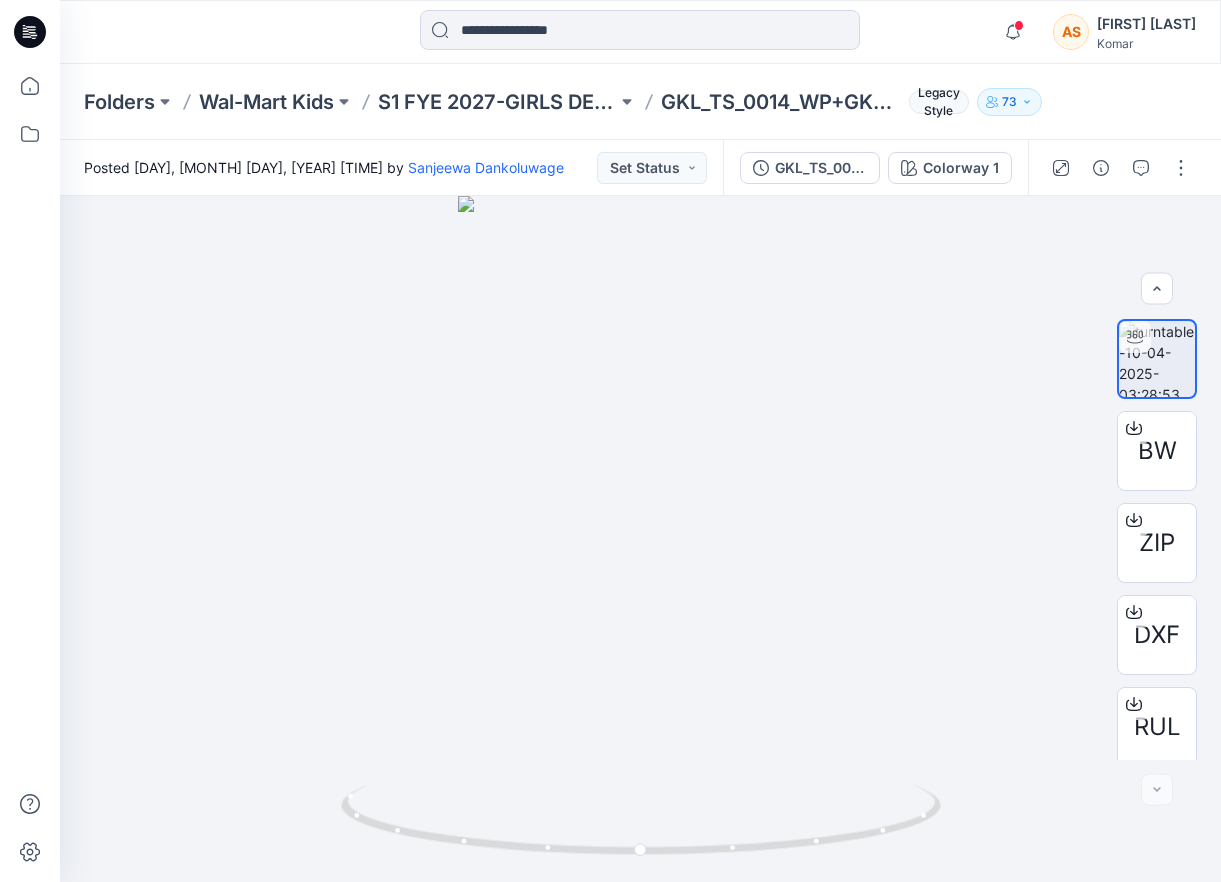 scroll, scrollTop: 0, scrollLeft: 0, axis: both 